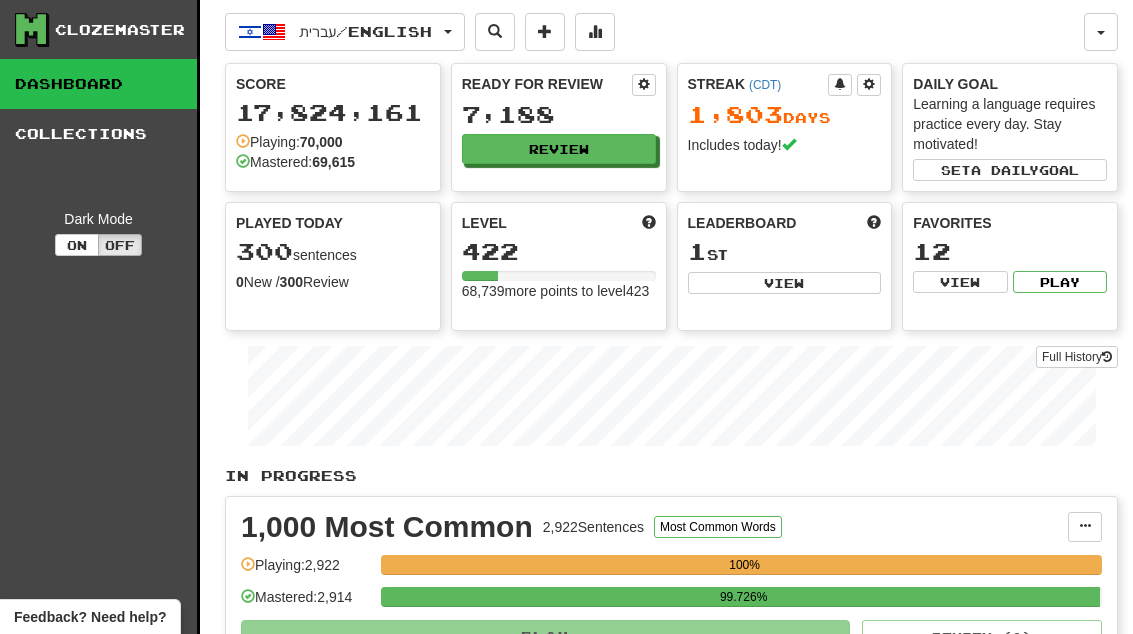 scroll, scrollTop: 0, scrollLeft: 0, axis: both 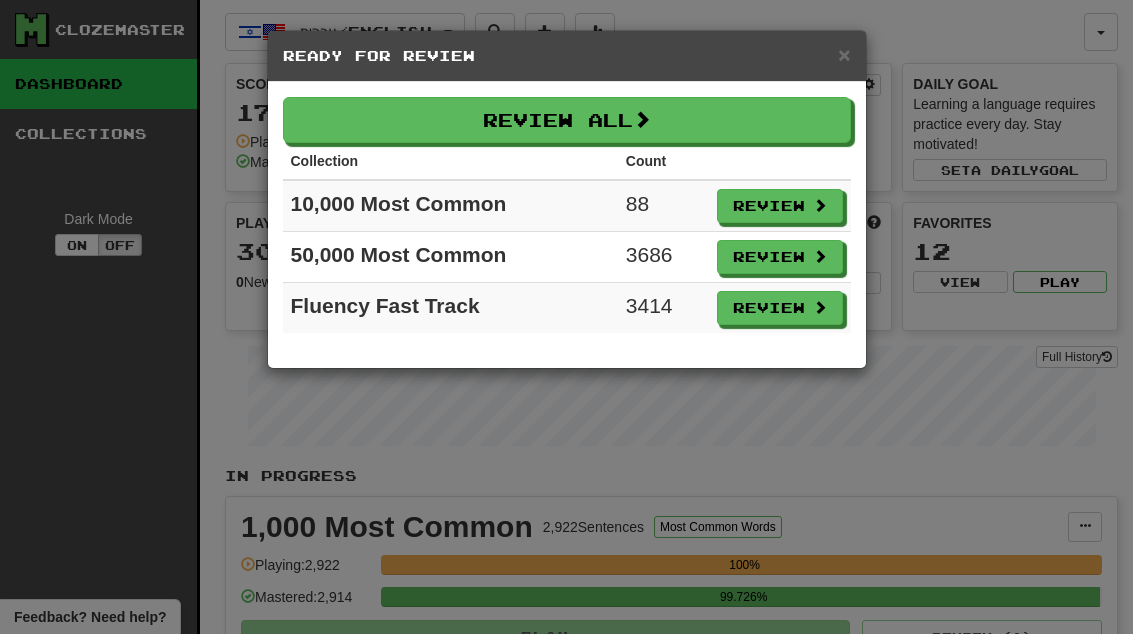 click on "Review" at bounding box center [780, 206] 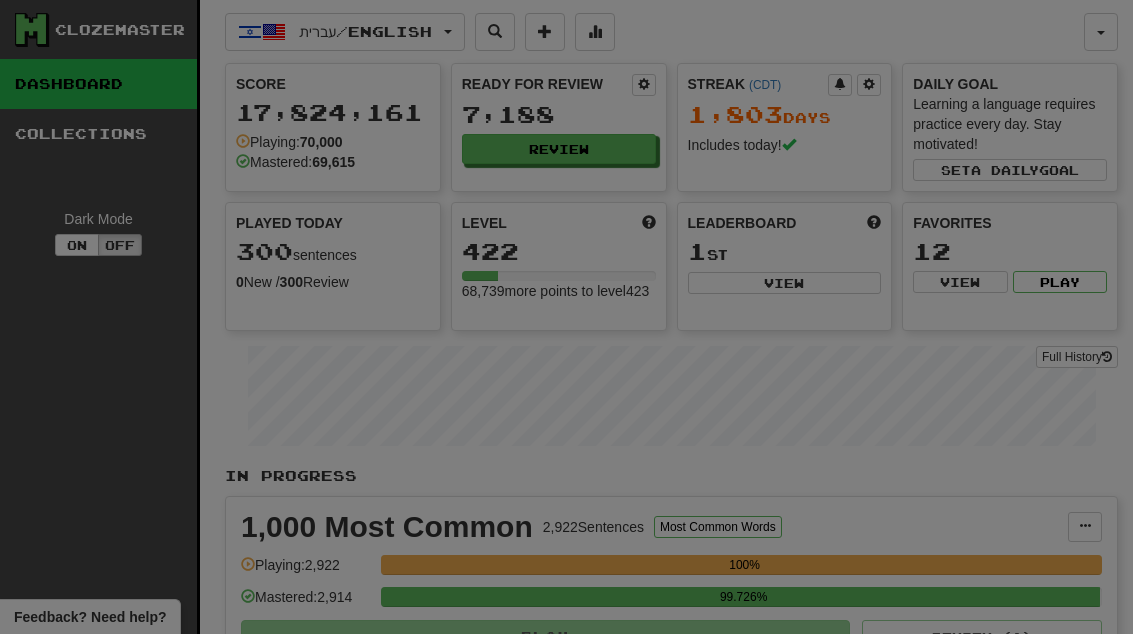 select on "**" 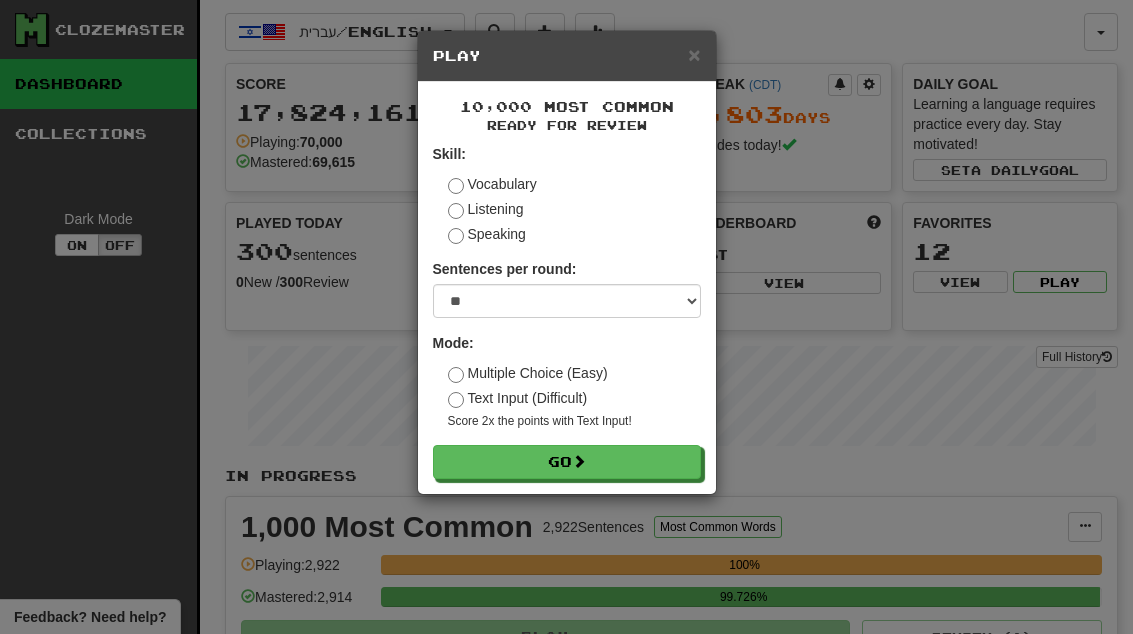 click on "Go" at bounding box center [567, 462] 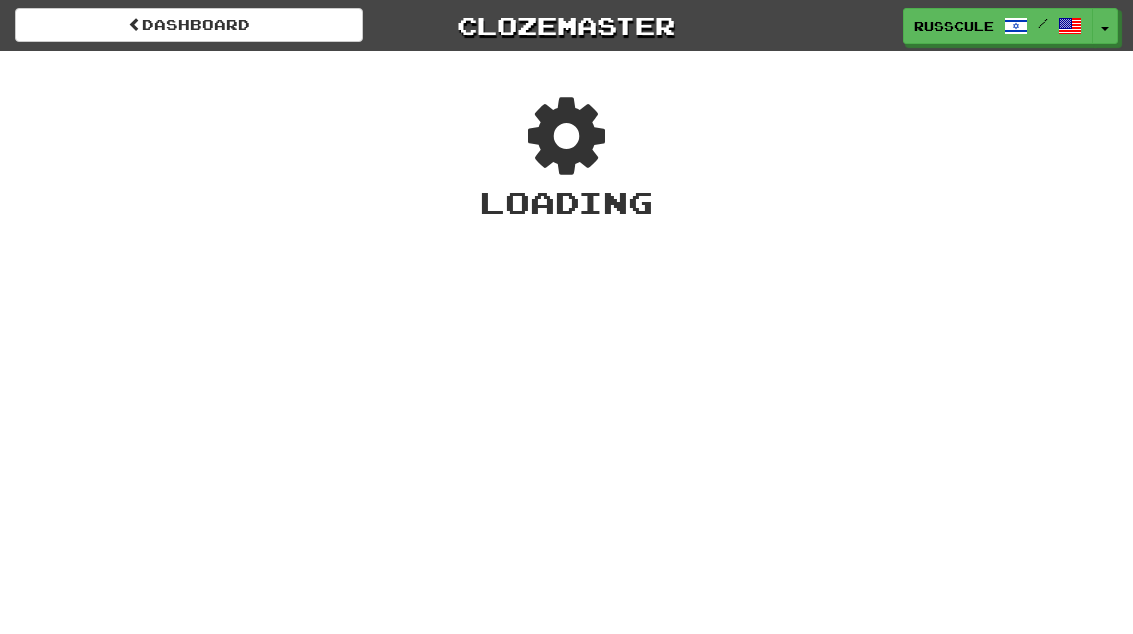 scroll, scrollTop: 0, scrollLeft: 0, axis: both 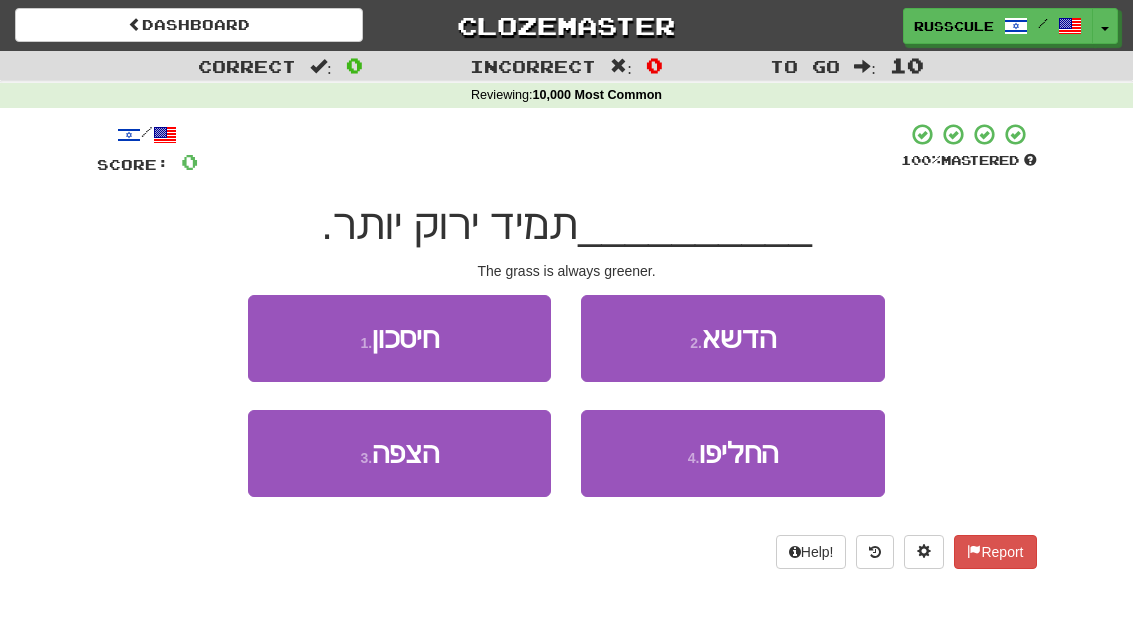 click on "[NUMBER] .  הדשא" at bounding box center (732, 338) 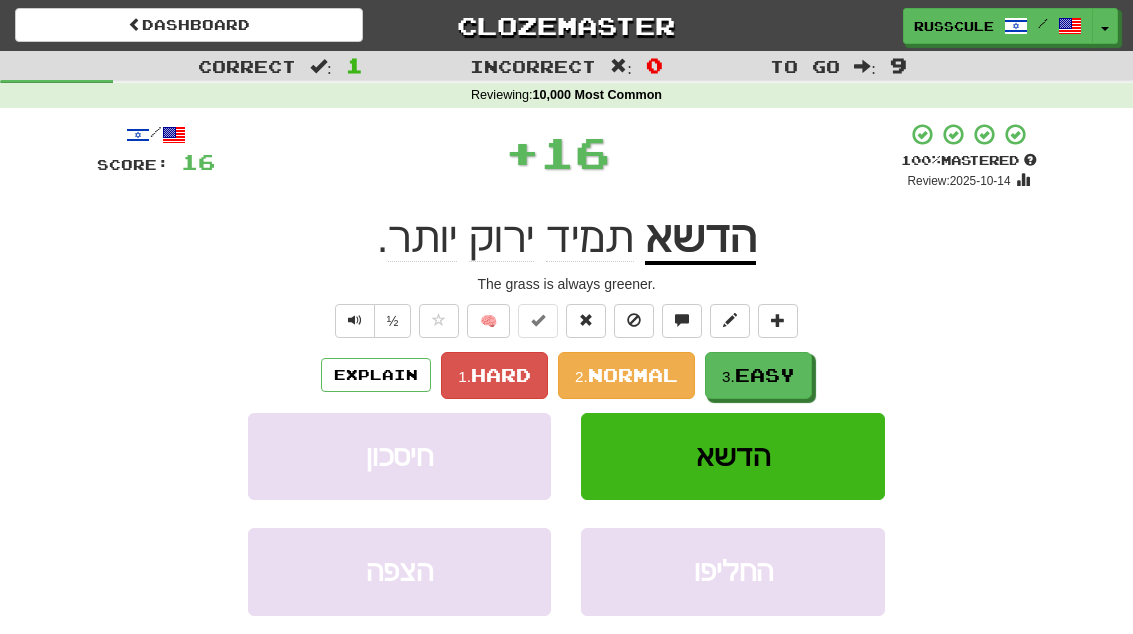 click on "Easy" at bounding box center (765, 375) 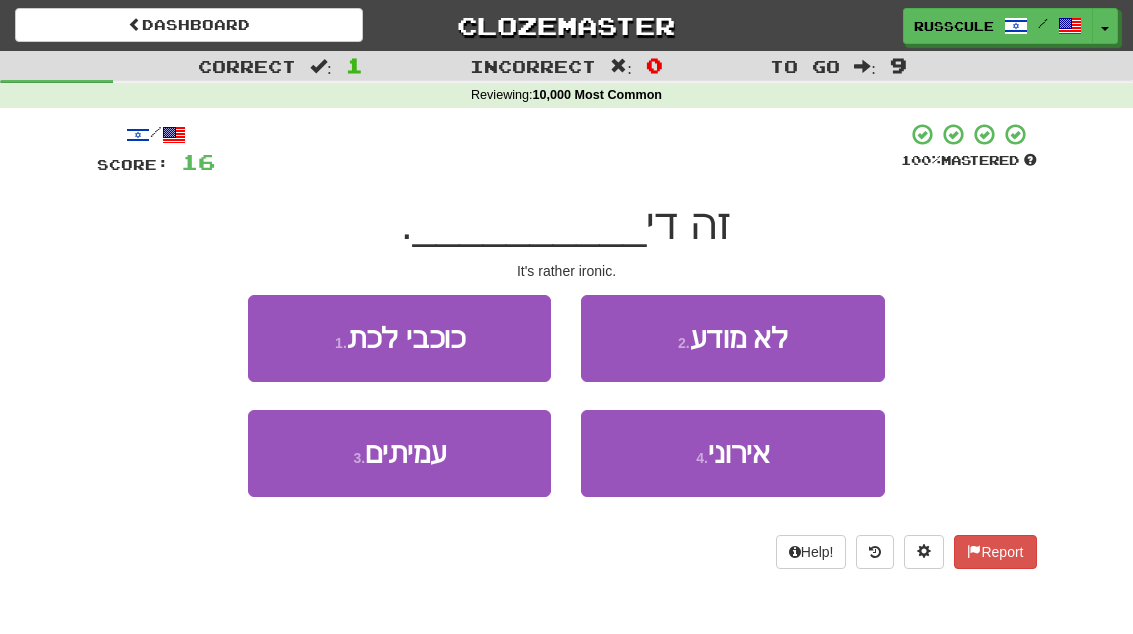 click on "[NUMBER] .  אירוני" at bounding box center [732, 453] 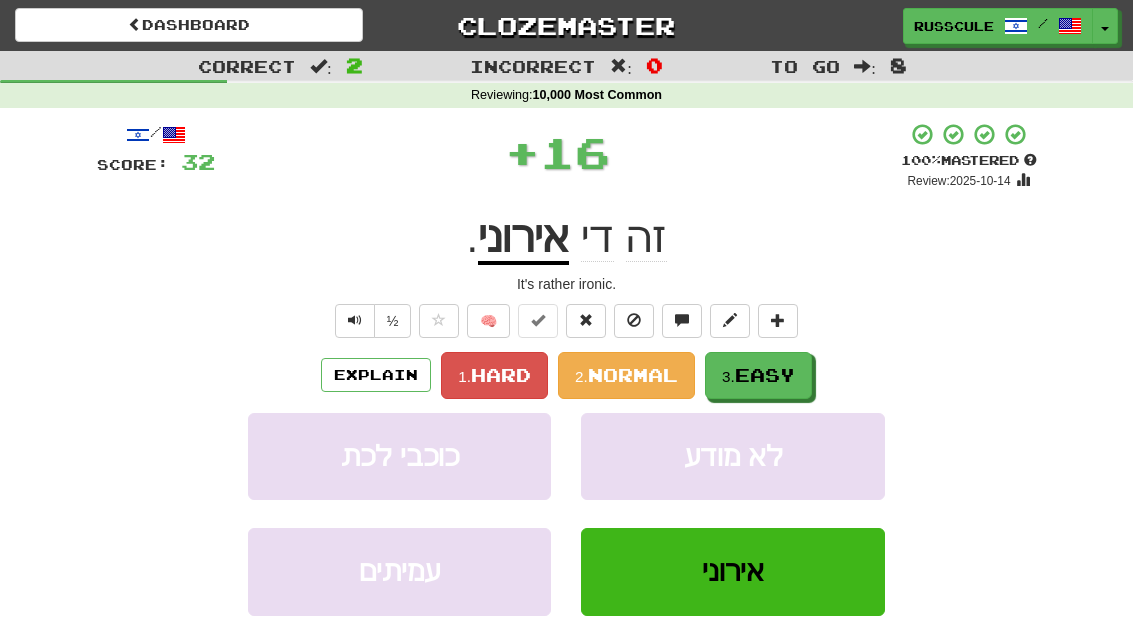 click on "3.  Easy" at bounding box center (758, 375) 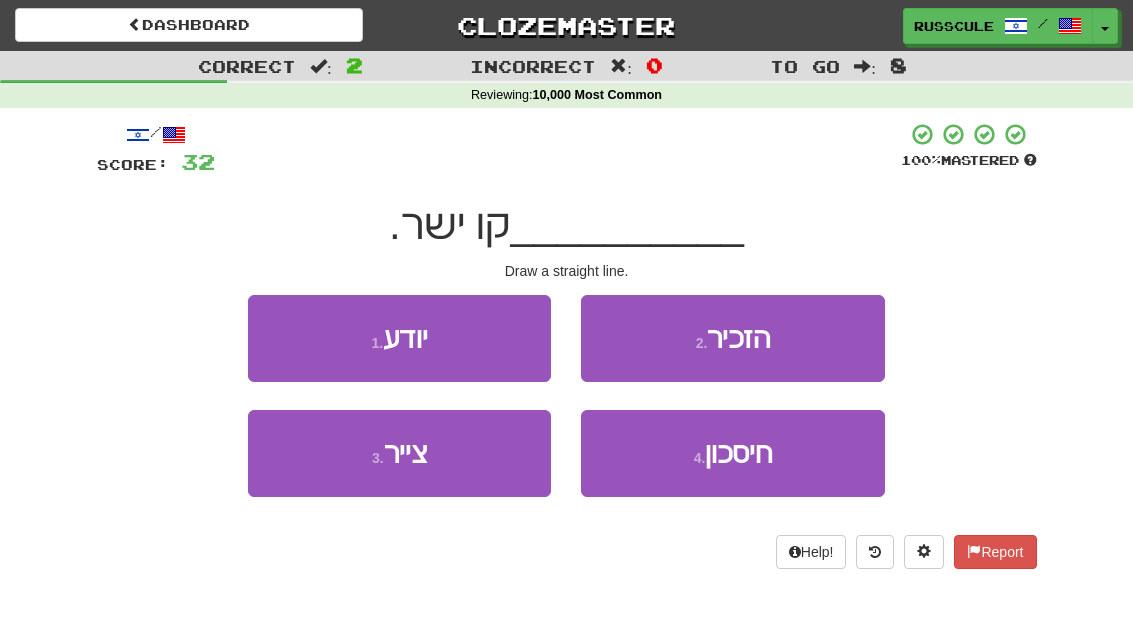 click on "[NUMBER] .  צייר" at bounding box center (399, 453) 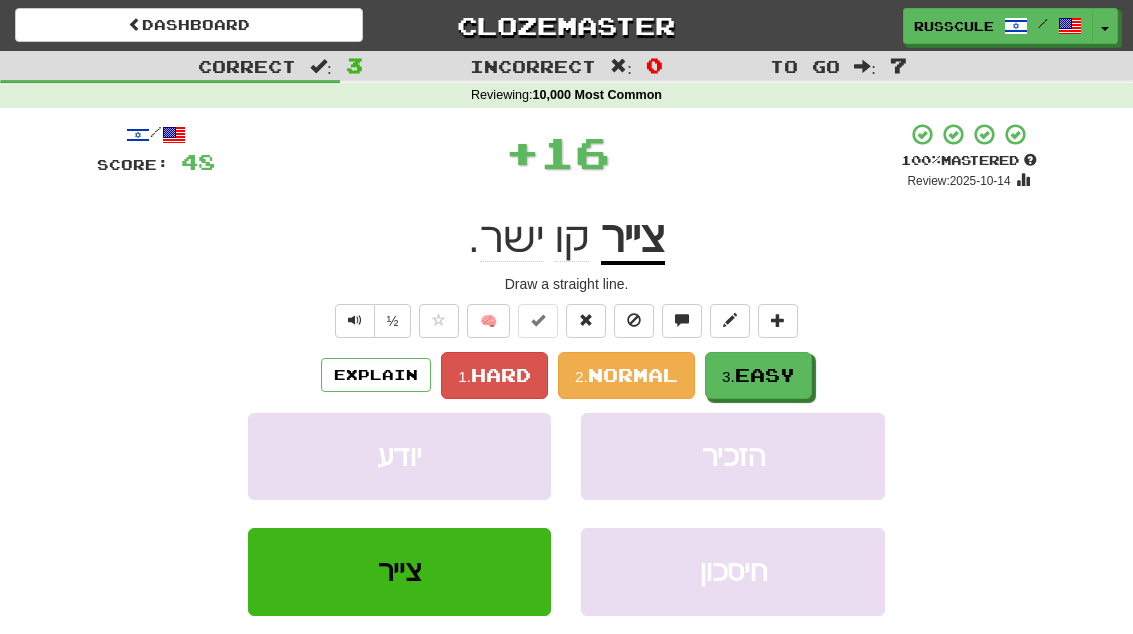 click on "Easy" at bounding box center (765, 375) 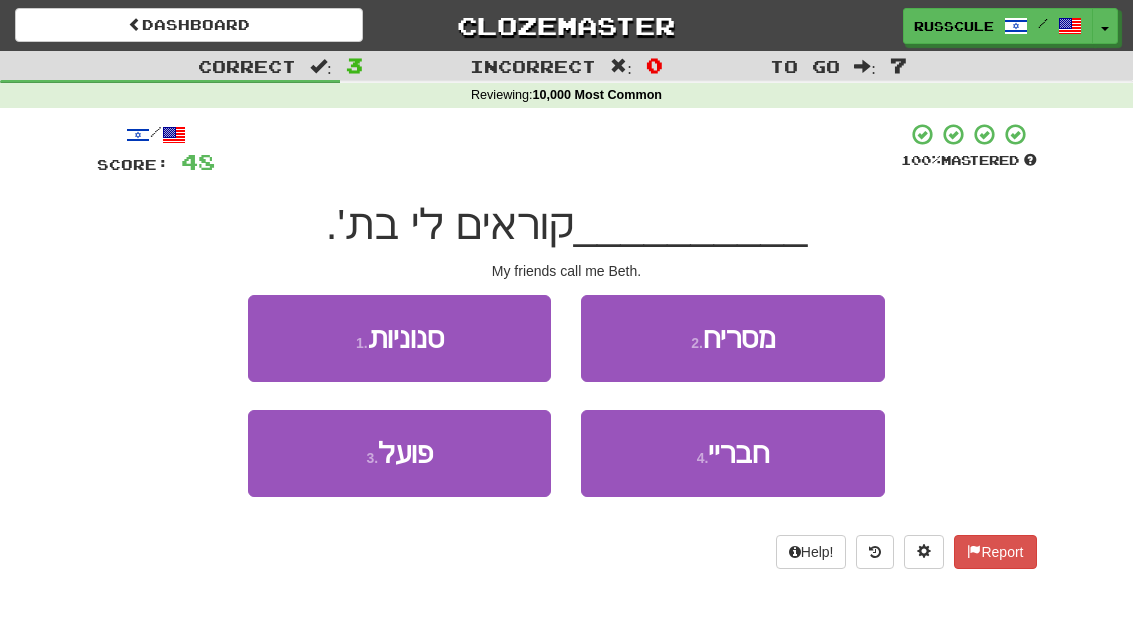 click on "4 .  חבריי" at bounding box center [732, 453] 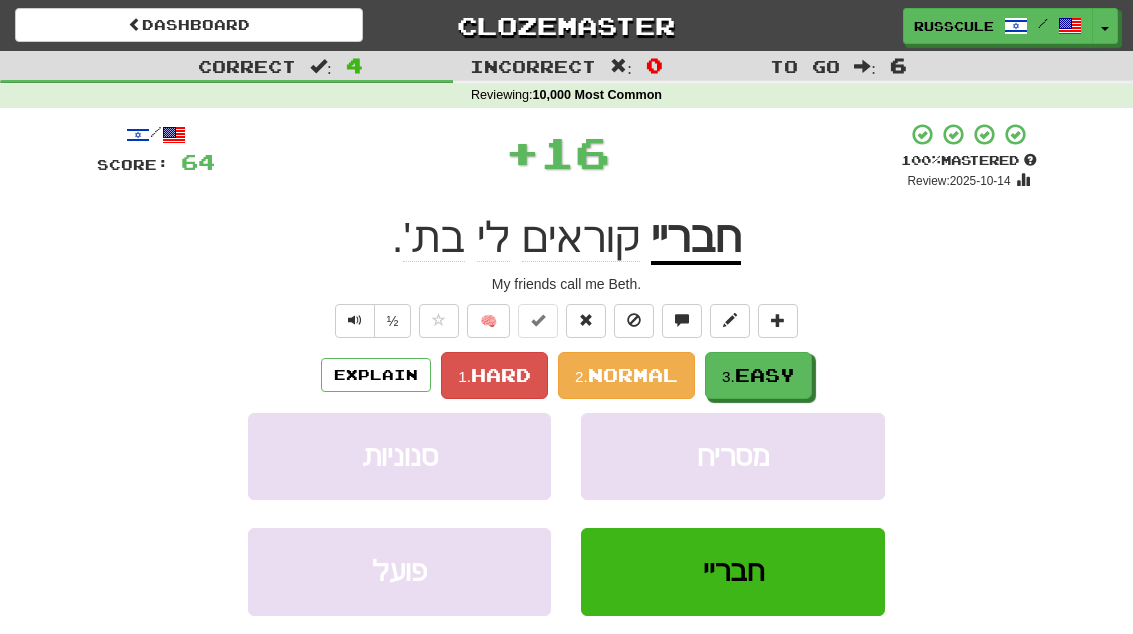 click on "3.  Easy" at bounding box center (758, 375) 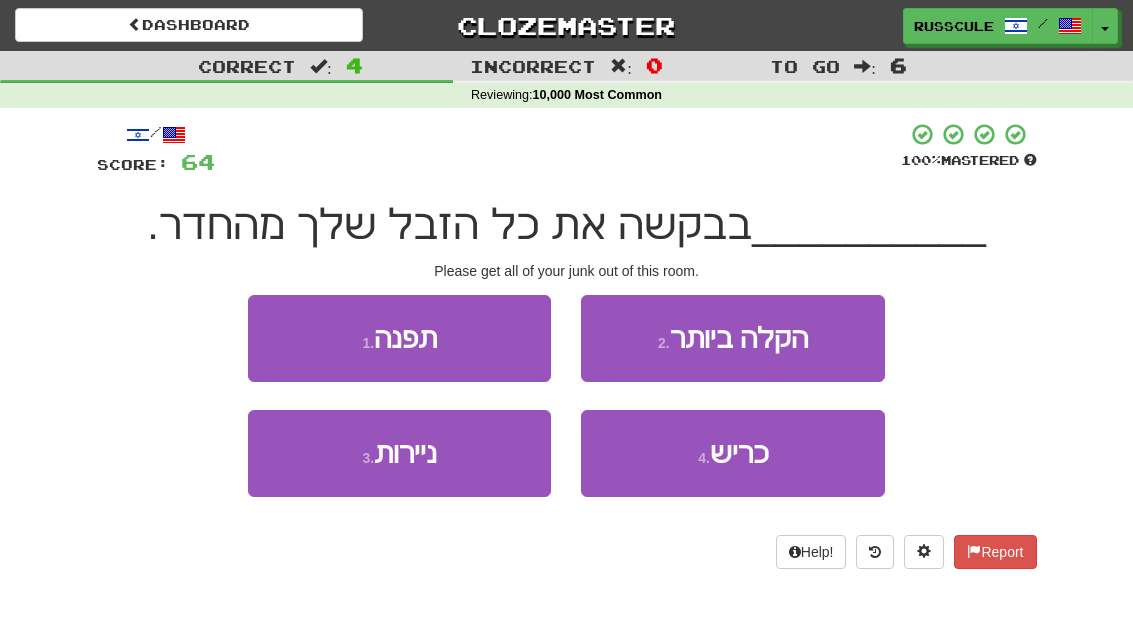 click on "[NUMBER] .  תפנה" at bounding box center [399, 338] 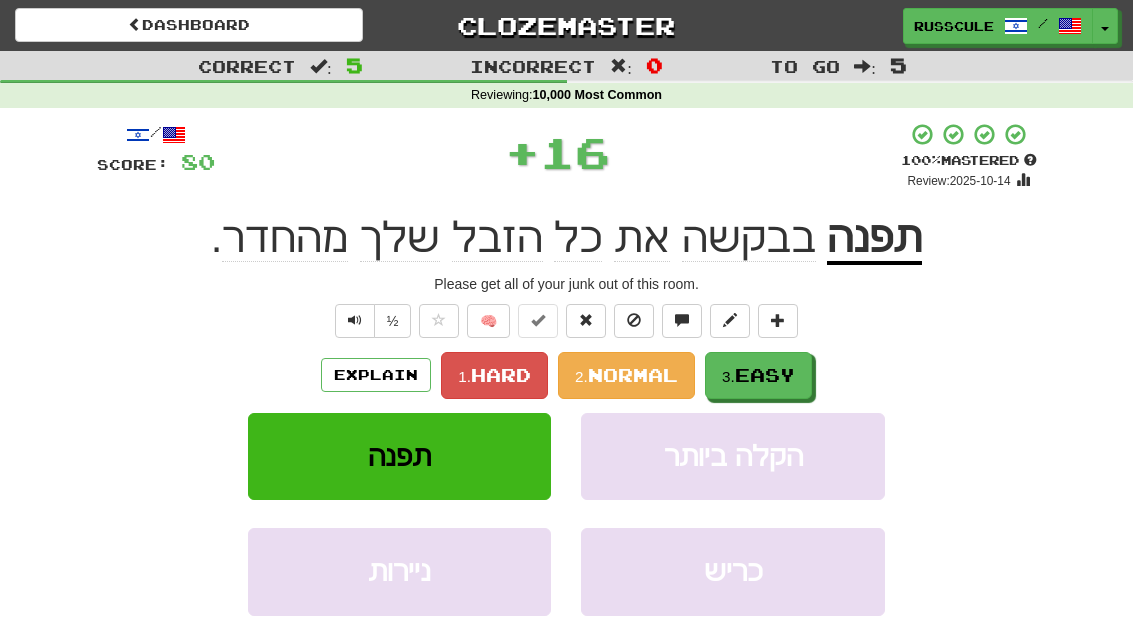 click on "3.  Easy" at bounding box center [758, 375] 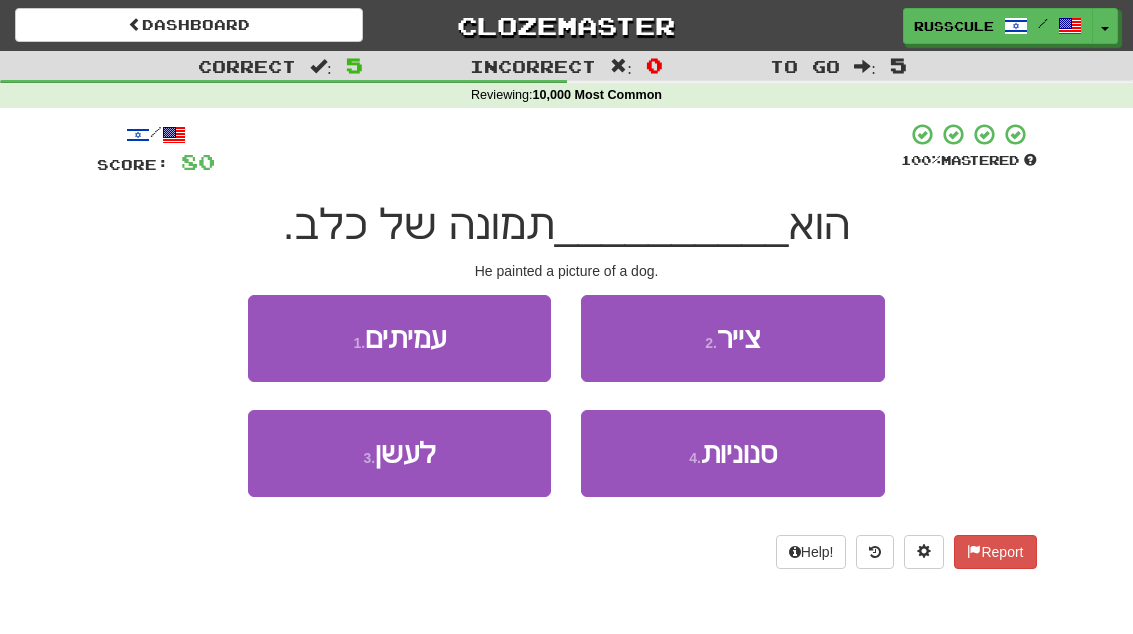 click on "[NUMBER] .  צייר" at bounding box center [732, 338] 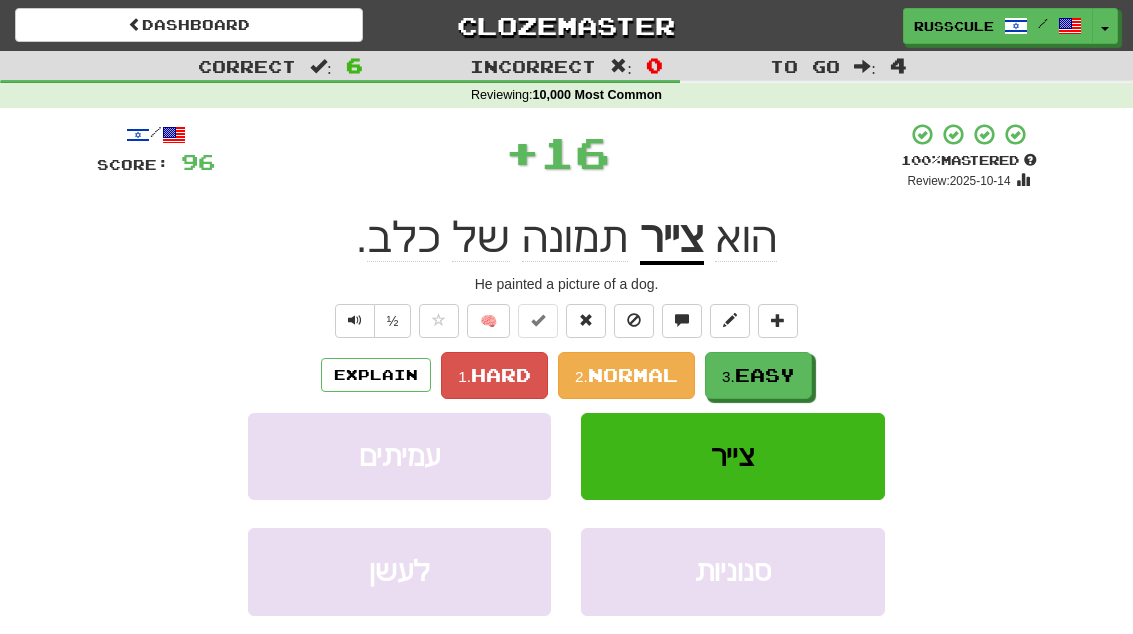 click on "3.  Easy" at bounding box center (758, 375) 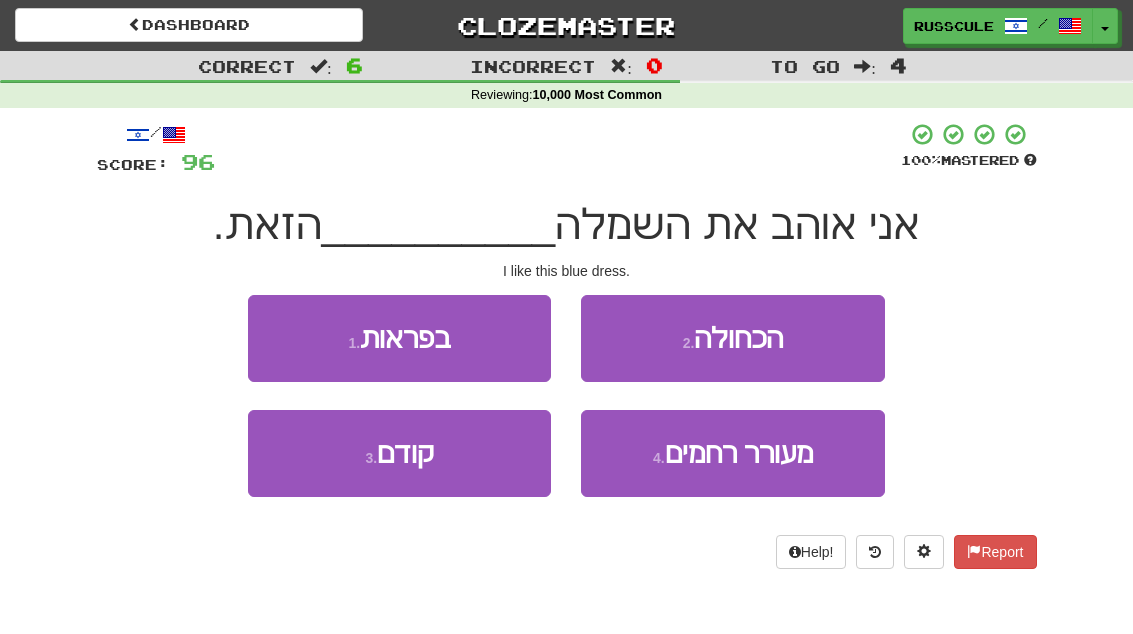 click on "[NUMBER] .  הכחולה" at bounding box center [732, 338] 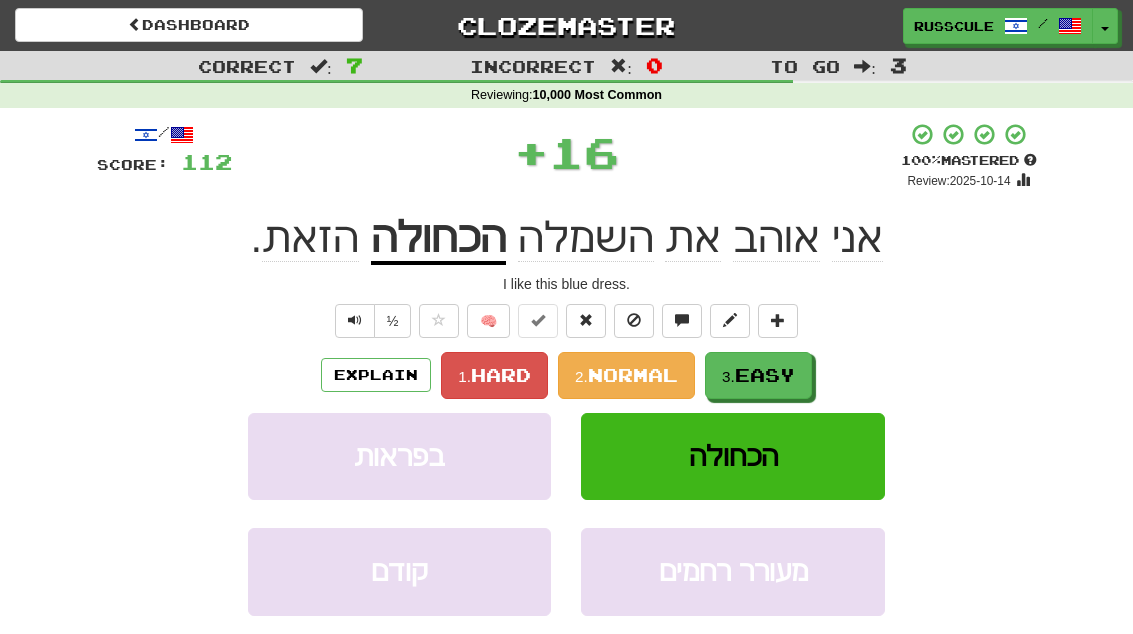 click on "3.  Easy" at bounding box center (758, 375) 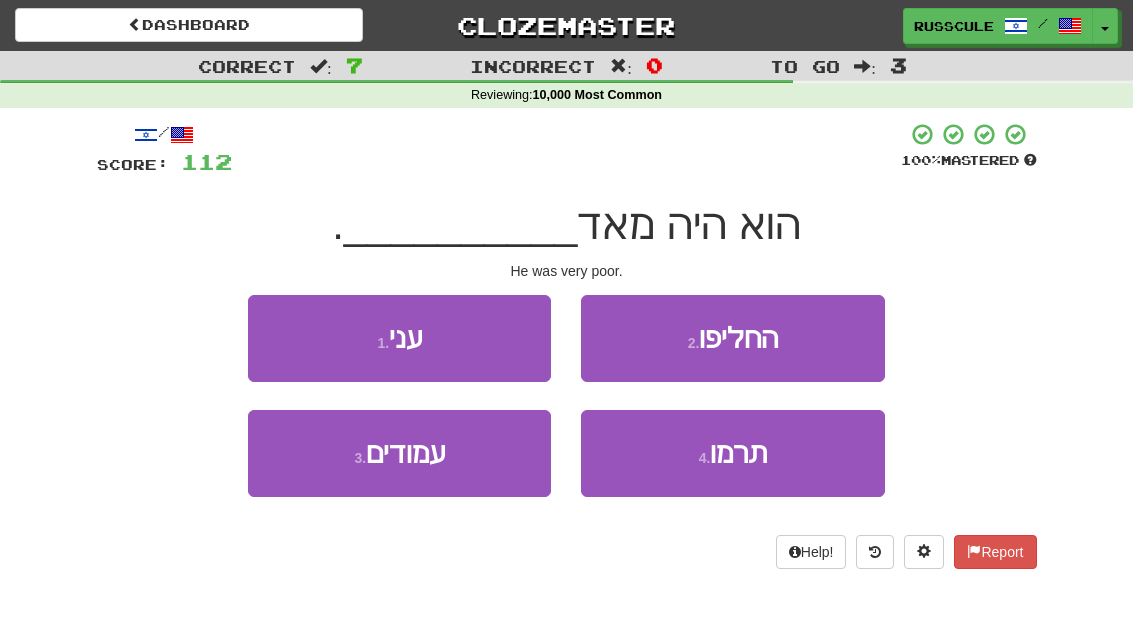 click on "[NUMBER] .  עני" at bounding box center [399, 338] 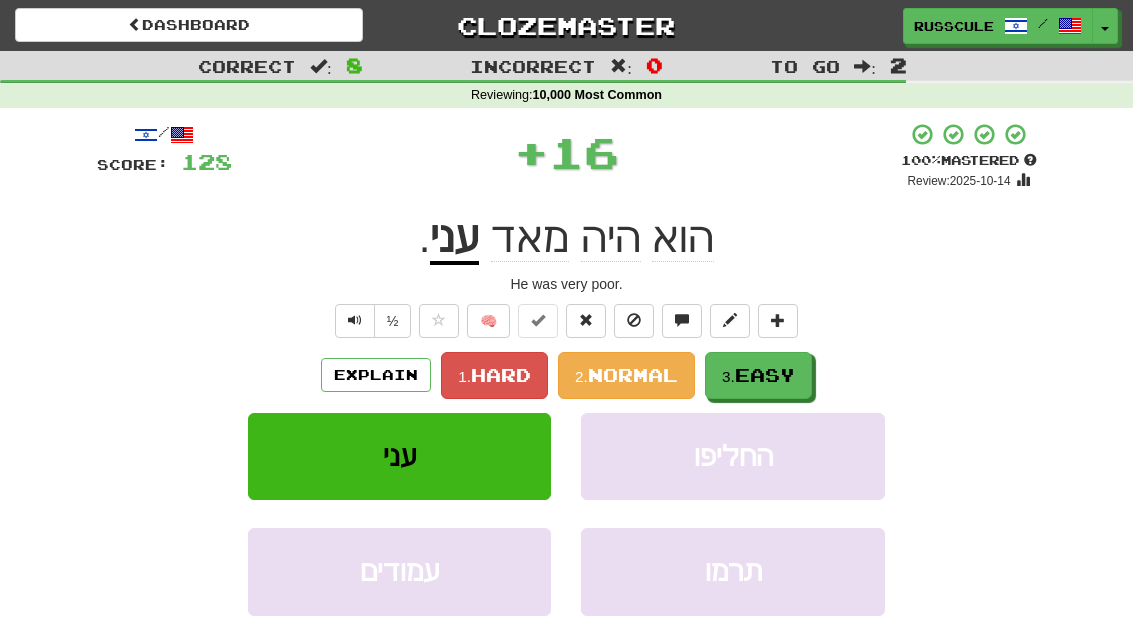 click on "3.  Easy" at bounding box center (758, 375) 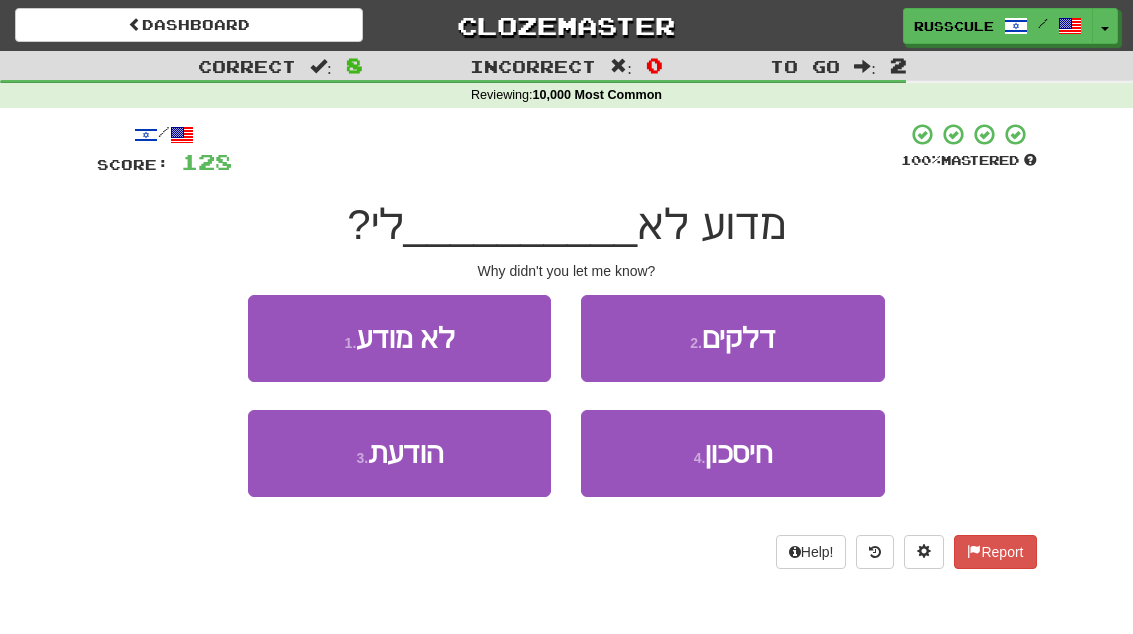 click on "[NUMBER] .  הודעת" at bounding box center (399, 453) 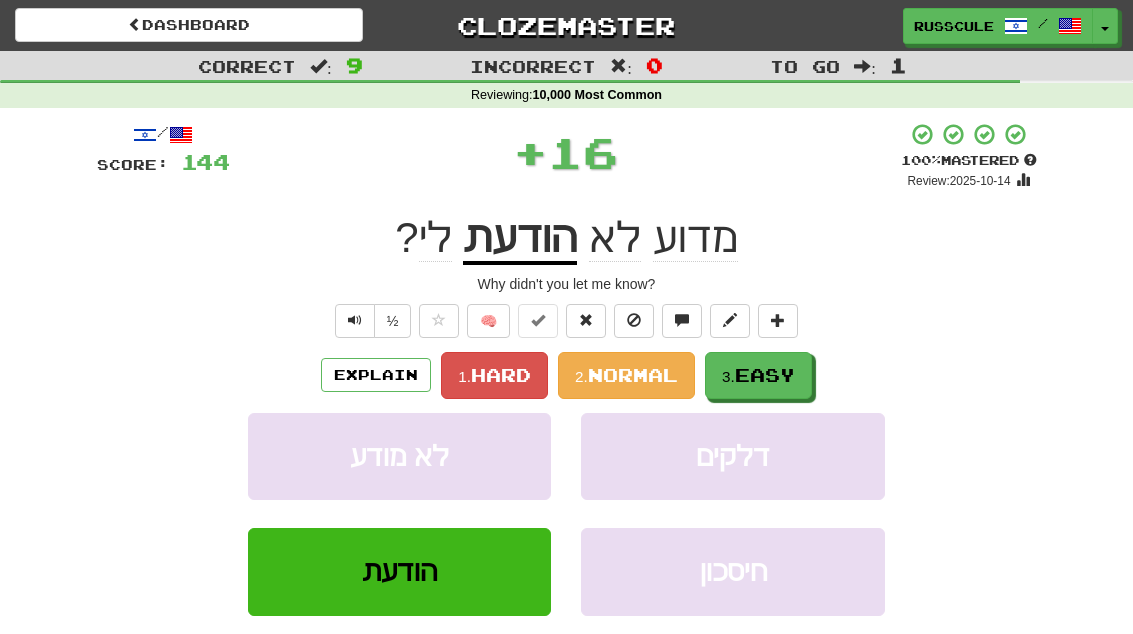click on "Easy" at bounding box center (765, 375) 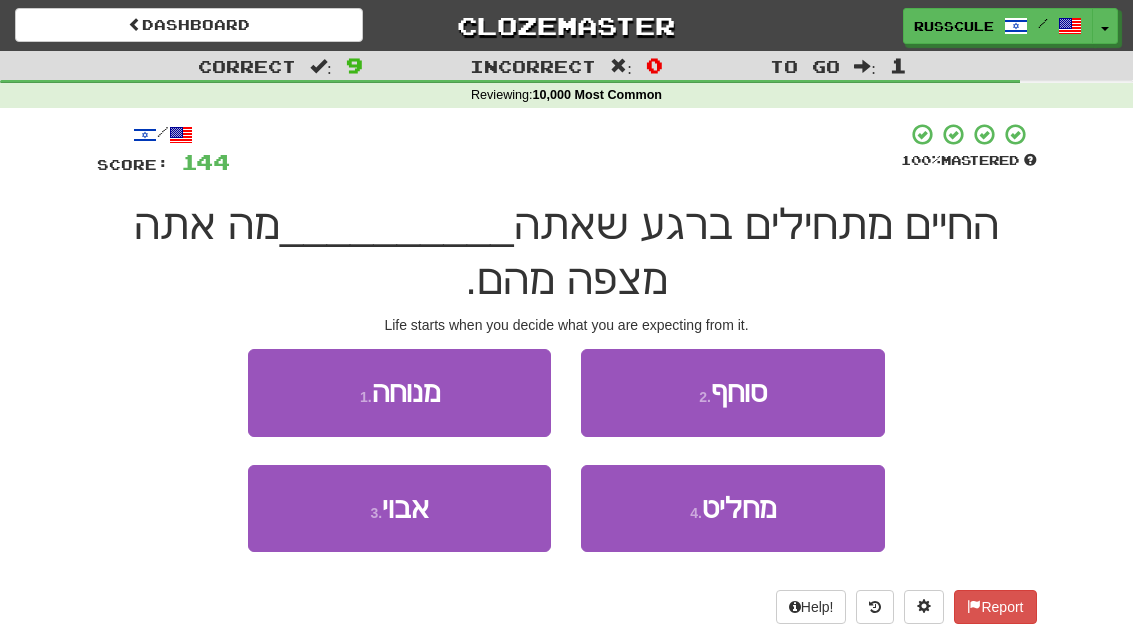 click on "[NUMBER] .  מחליט" at bounding box center [732, 508] 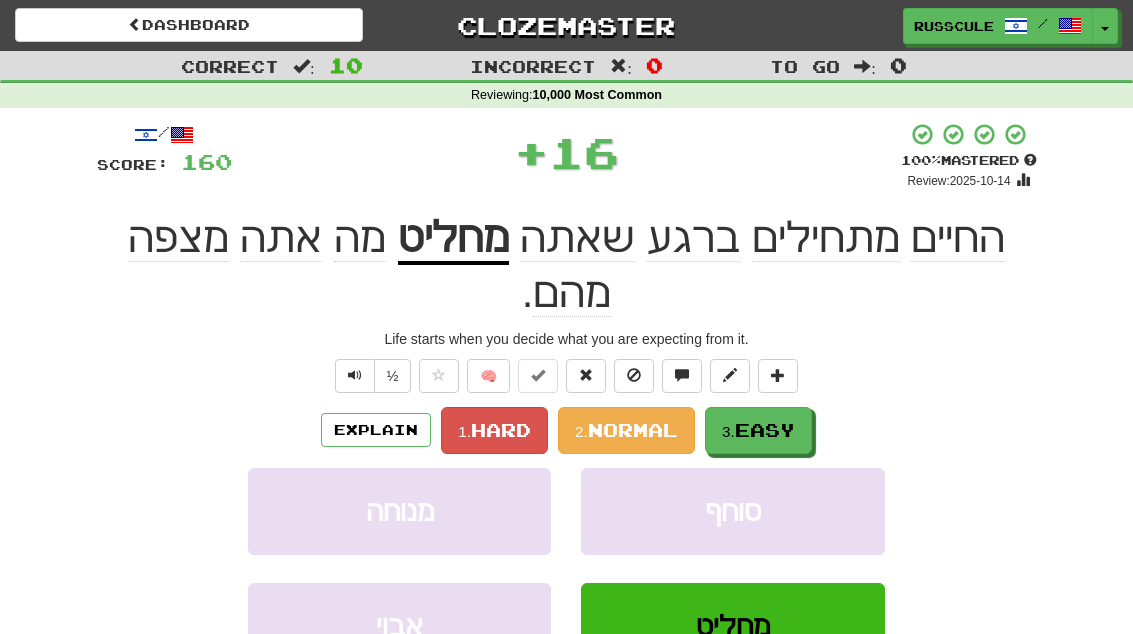 click on "3.  Easy" at bounding box center (758, 430) 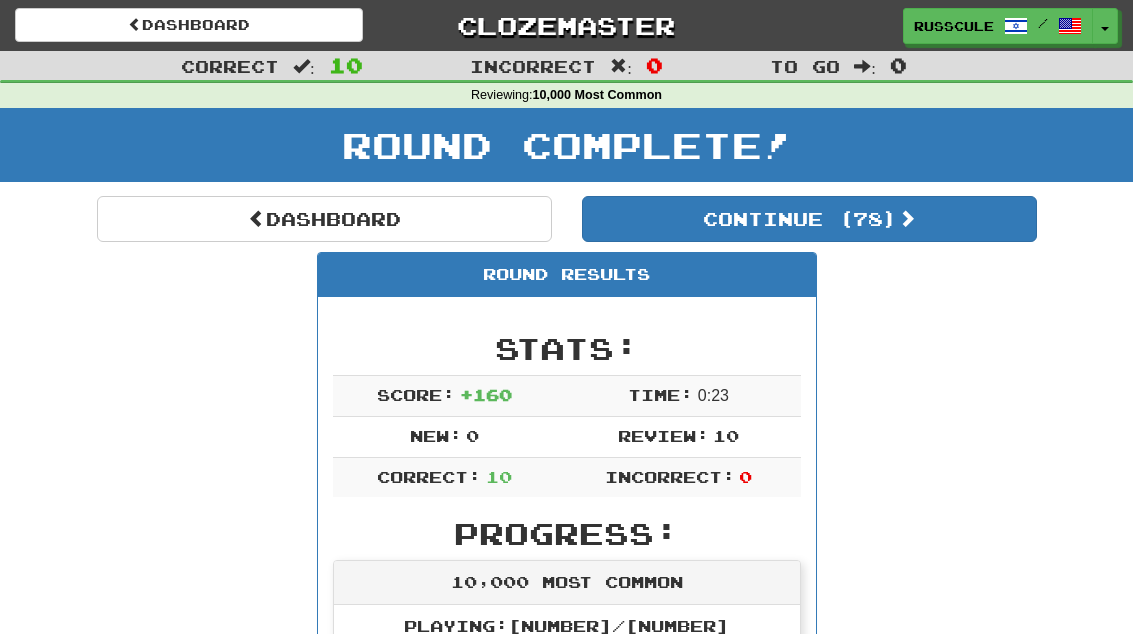 click on "Round Results Stats: Score:   + [NUMBER] Time:   0 : [NUMBER] New:   [NUMBER] Review:   [NUMBER] Correct:   [NUMBER] Incorrect:   [NUMBER] Progress: [NUMBER] Most Common Playing:  [NUMBER]  /  [NUMBER] [NUMBER]% Mastered:  [NUMBER]  /  [NUMBER] [NUMBER]% Ready for Review:  [NUMBER]  /  Level:  [NUMBER] [NUMBER]  points to level  [NUMBER]  - keep going! Ranked:  [NUMBER]  st  this week 🏆 Sentences:  Report הדשא  תמיד ירוק יותר. The grass is always greener.  Report זה די  אירוני . It's rather ironic.  Report צייר  קו ישר. Draw a straight line.  Report חבריי  קוראים לי בת'. My friends call me Beth.  Report תפנה  בבקשה את כל הזבל שלך מהחדר. Please get all of your junk out of this room.  Report הוא  צייר  תמונה של כלב. He painted a picture of a dog.  Report אני אוהב את השמלה  הכחולה  הזאת. I like this blue dress.  Report הוא היה מאד  עני . He was very poor.  Report מדוע לא  הודעת  לי? Why didn't you let me know?  Report מחליט" at bounding box center [567, 1124] 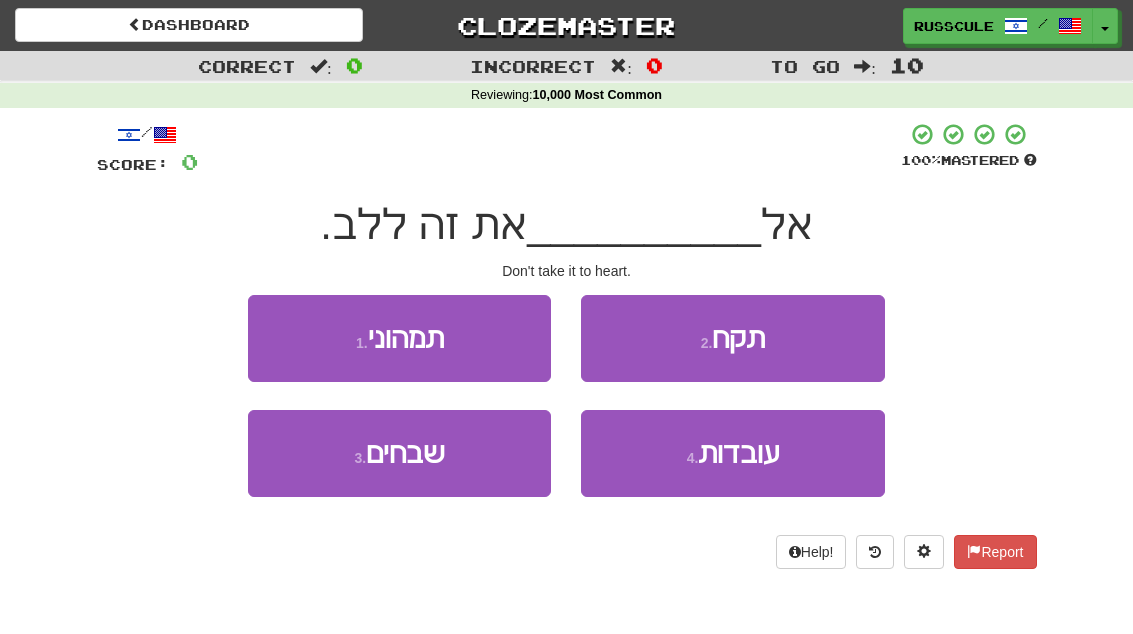 click on "[NUMBER] .  תקח" at bounding box center [732, 338] 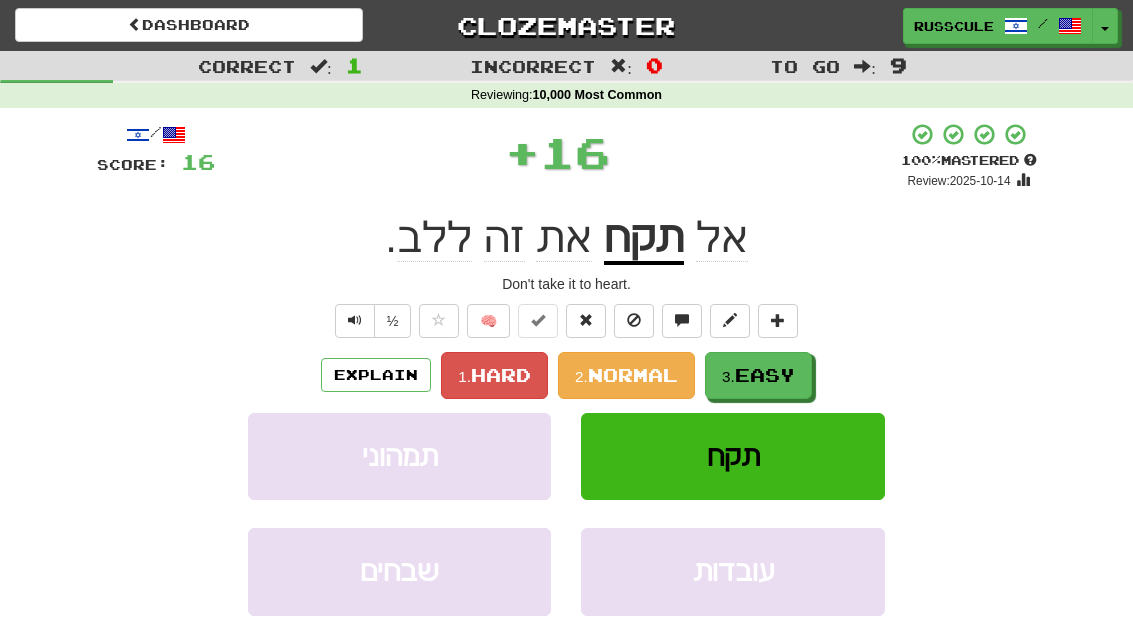 click on "Easy" at bounding box center (765, 375) 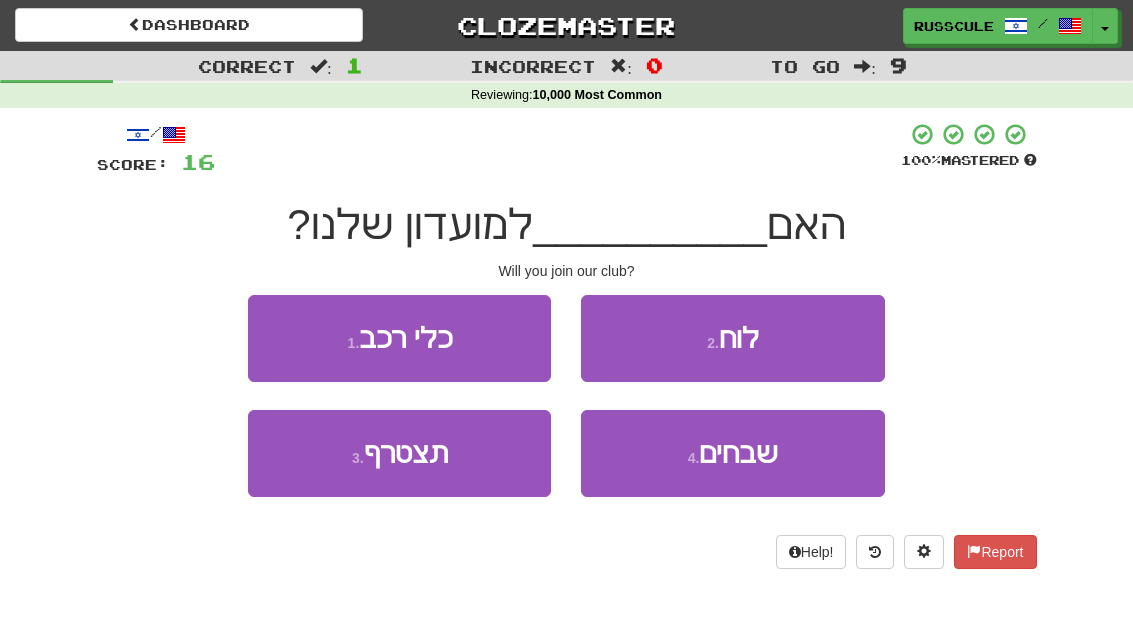 click on "[NUMBER] .  תצטרף" at bounding box center [399, 453] 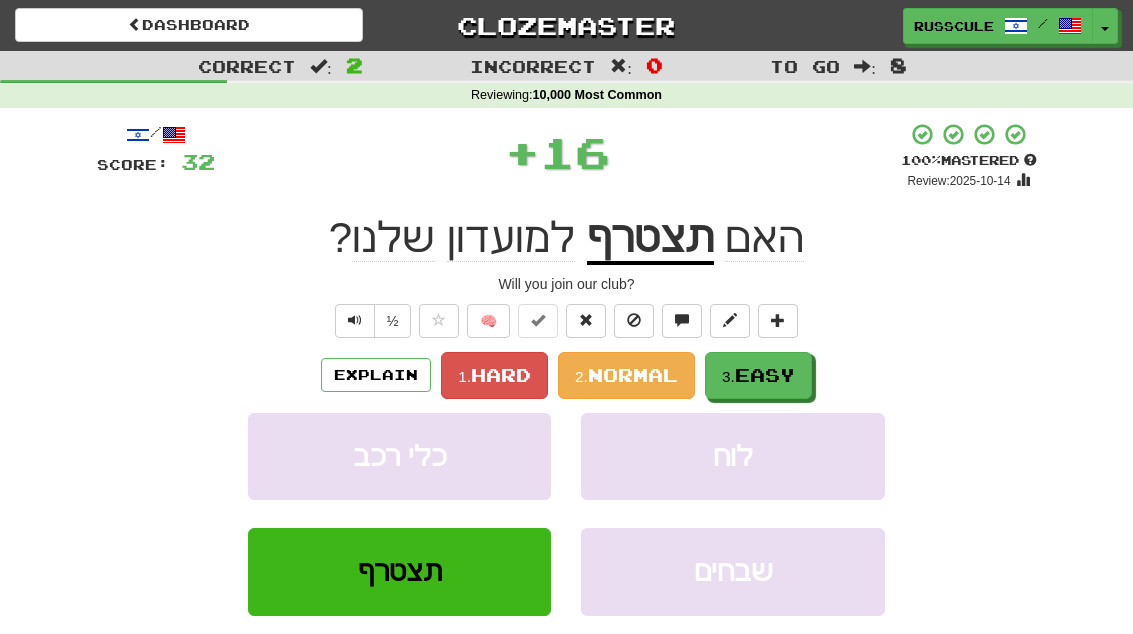 click on "Easy" at bounding box center [765, 375] 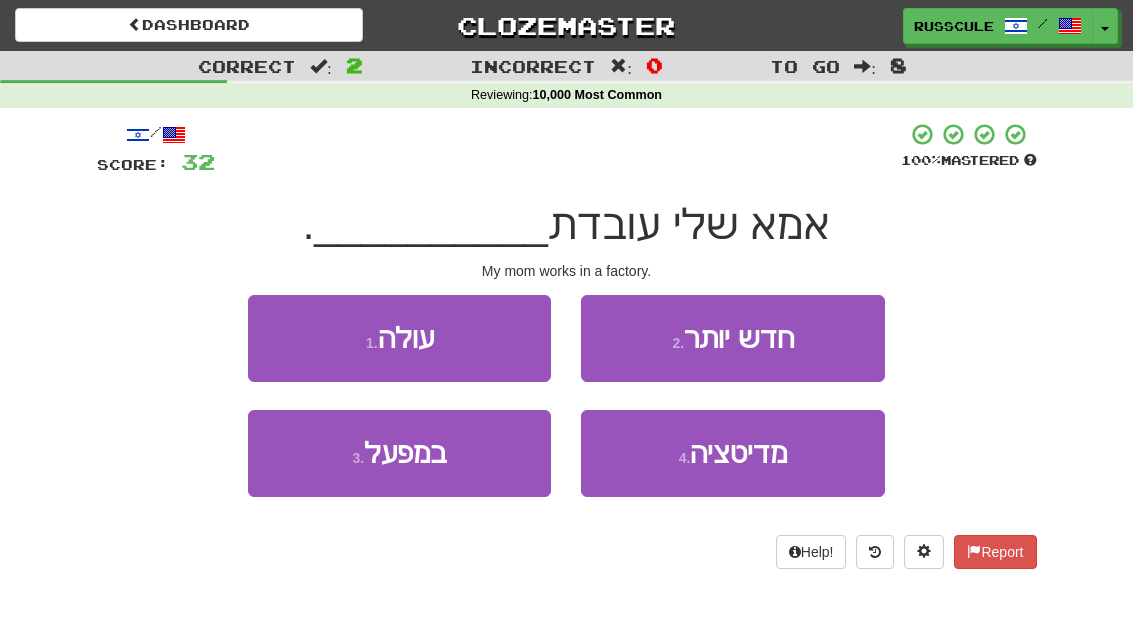 click on "[NUMBER] .  במפעל" at bounding box center [399, 453] 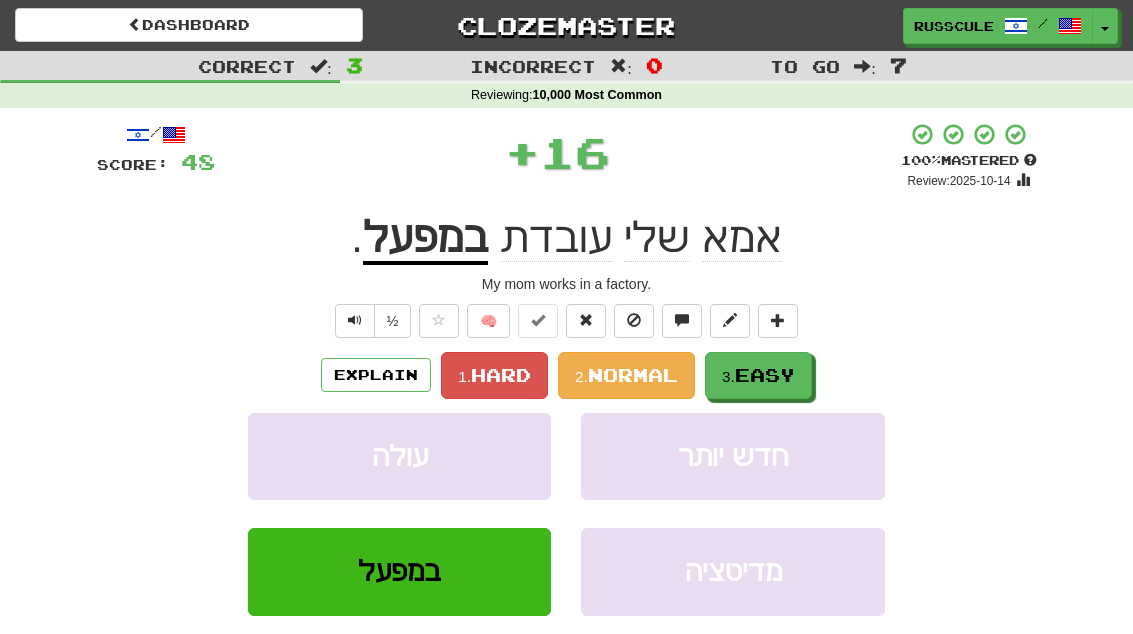click on "Easy" at bounding box center [765, 375] 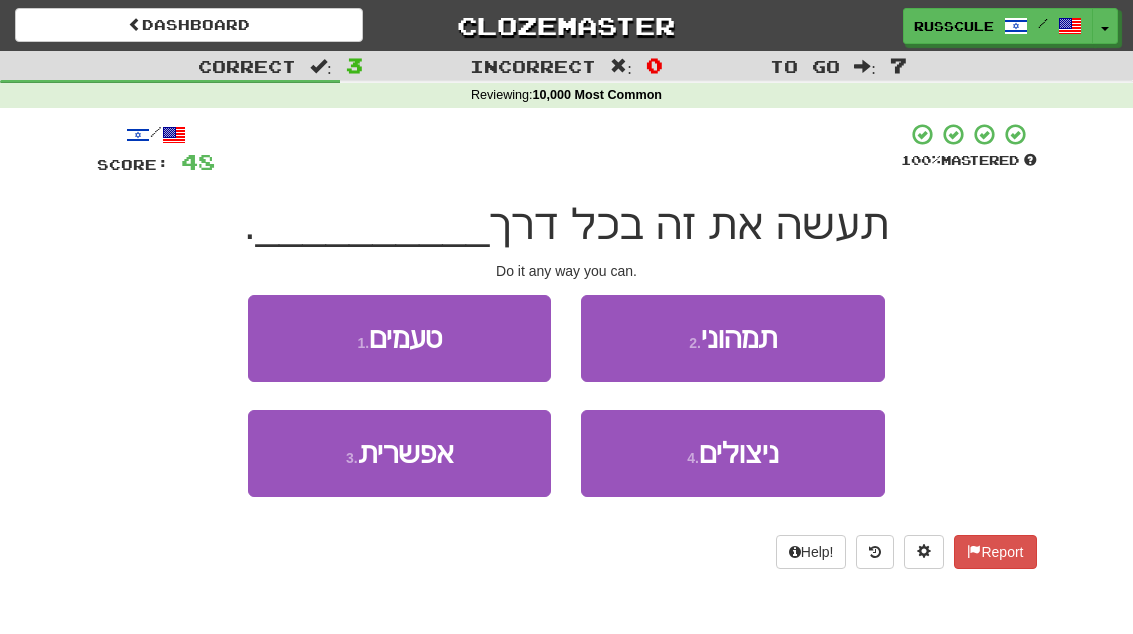 click on "[NUMBER] .  אפשרית" at bounding box center (399, 453) 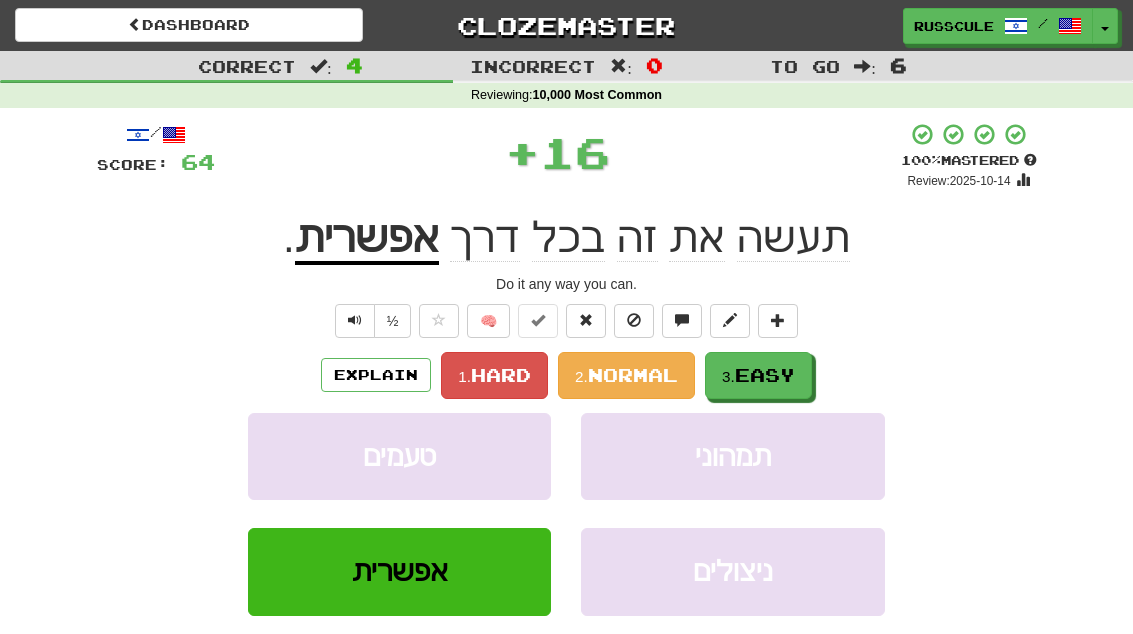 click on "Easy" at bounding box center (765, 375) 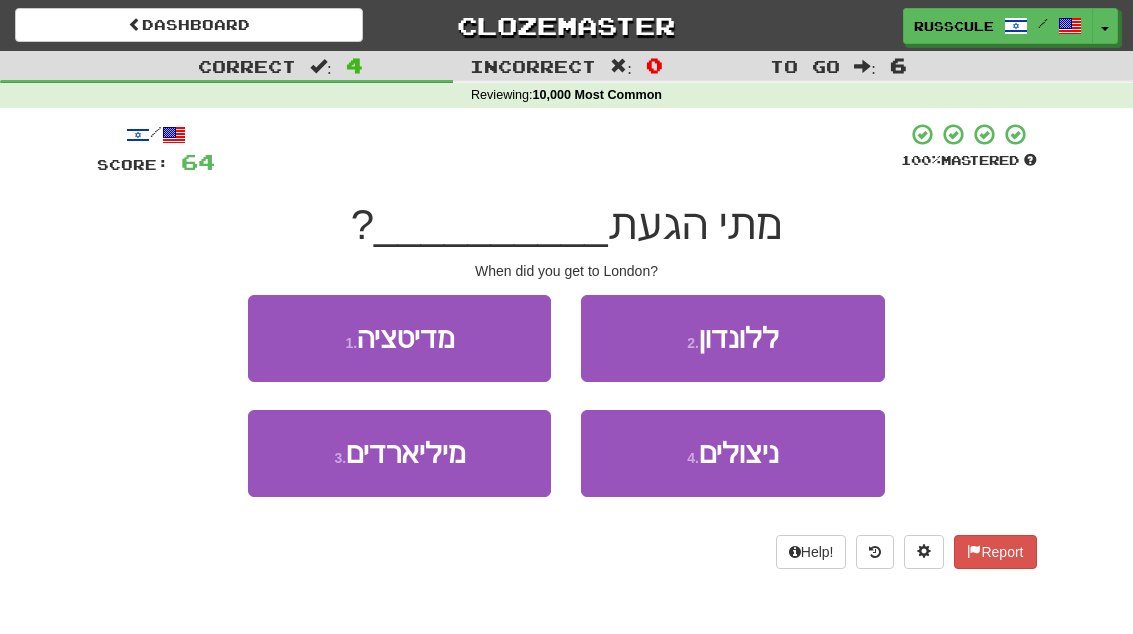 click on "[NUMBER] .  ללונדון" at bounding box center (732, 338) 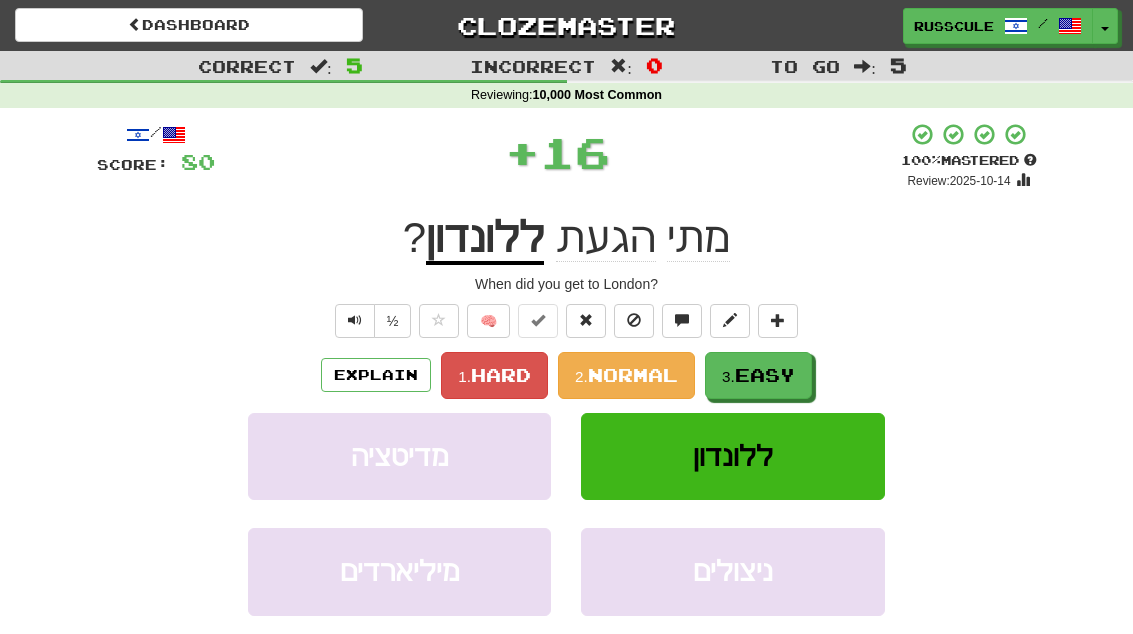 click on "3.  Easy" at bounding box center [758, 375] 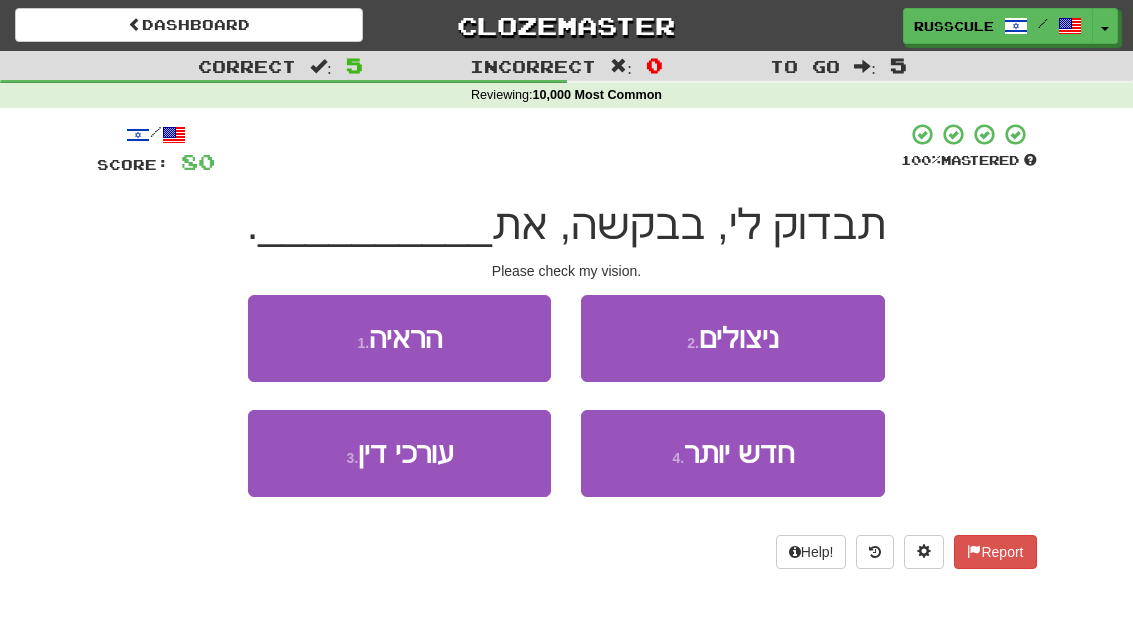 click on "[NUMBER] .  הראיה" at bounding box center [399, 338] 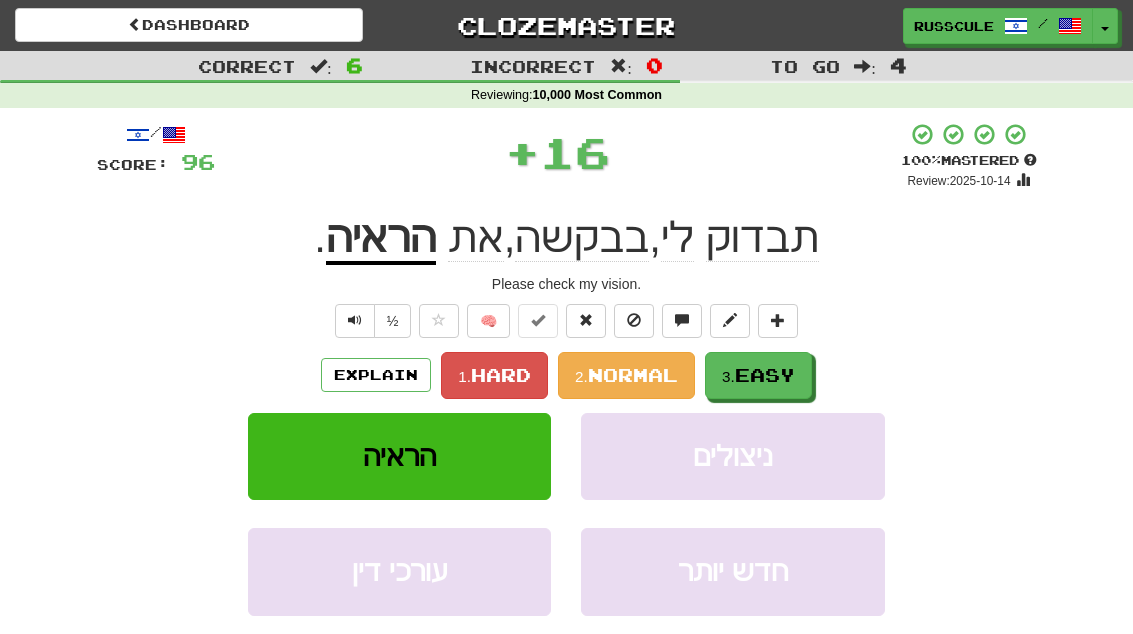 click on "3.  Easy" at bounding box center (758, 375) 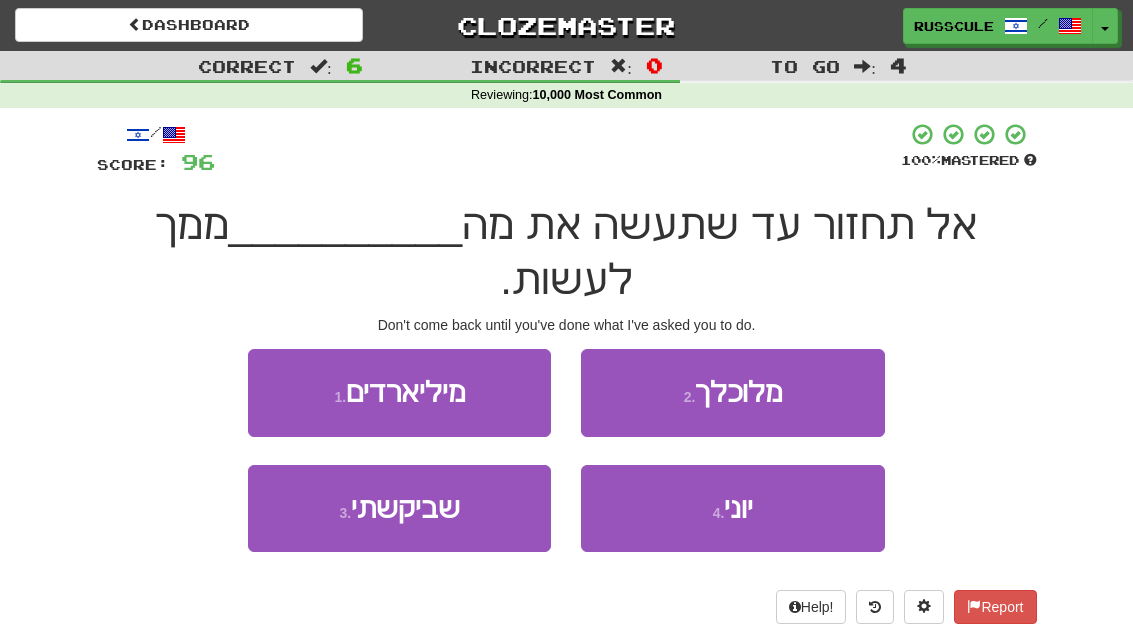 click on "[NUMBER] .  שביקשתי" at bounding box center (399, 508) 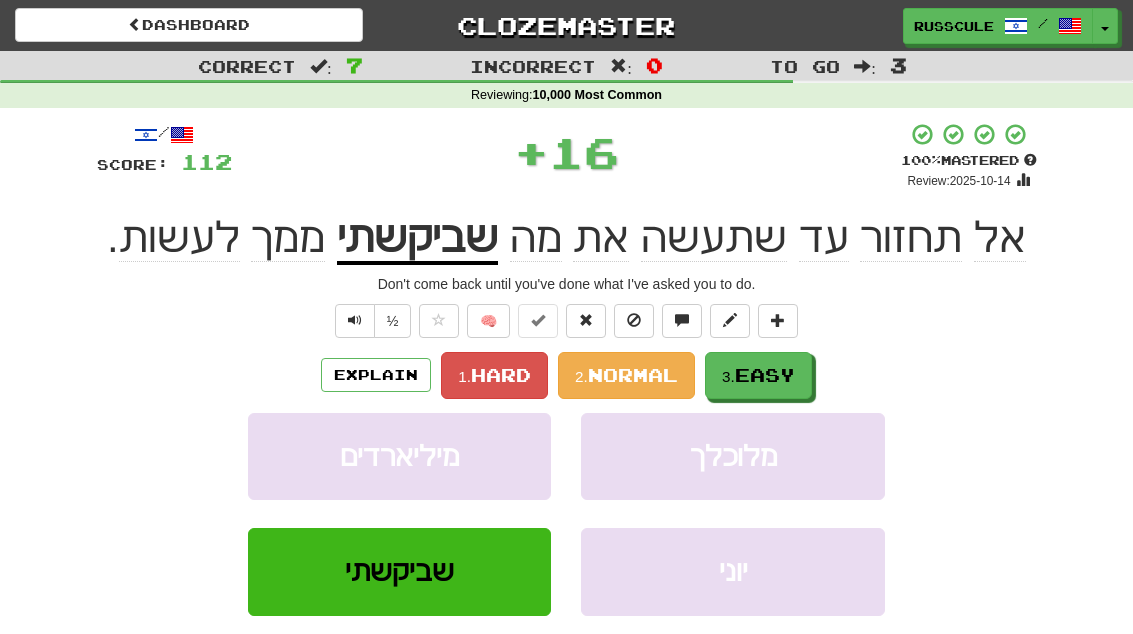 click on "Easy" at bounding box center (765, 375) 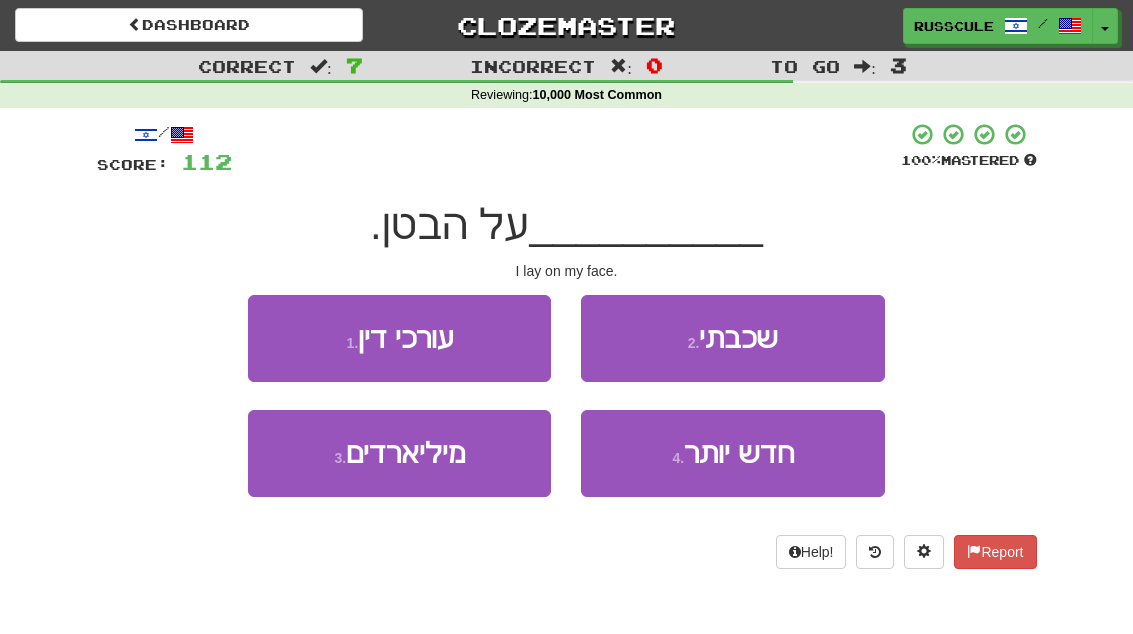 click on "[NUMBER] .  שכבתי" at bounding box center [732, 338] 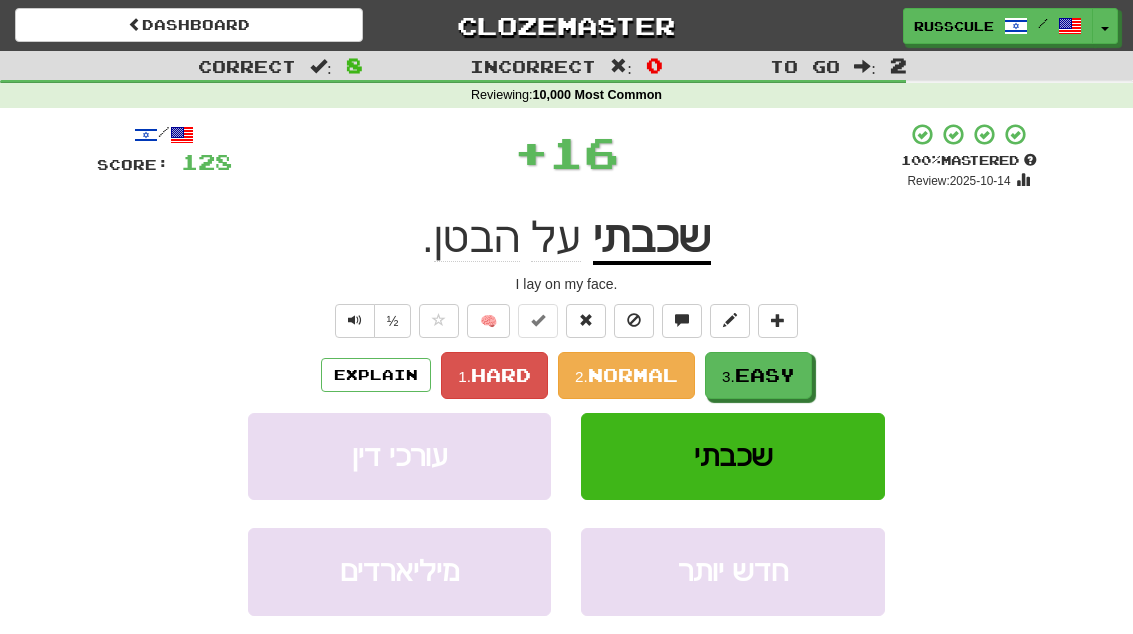 click on "3.  Easy" at bounding box center [758, 375] 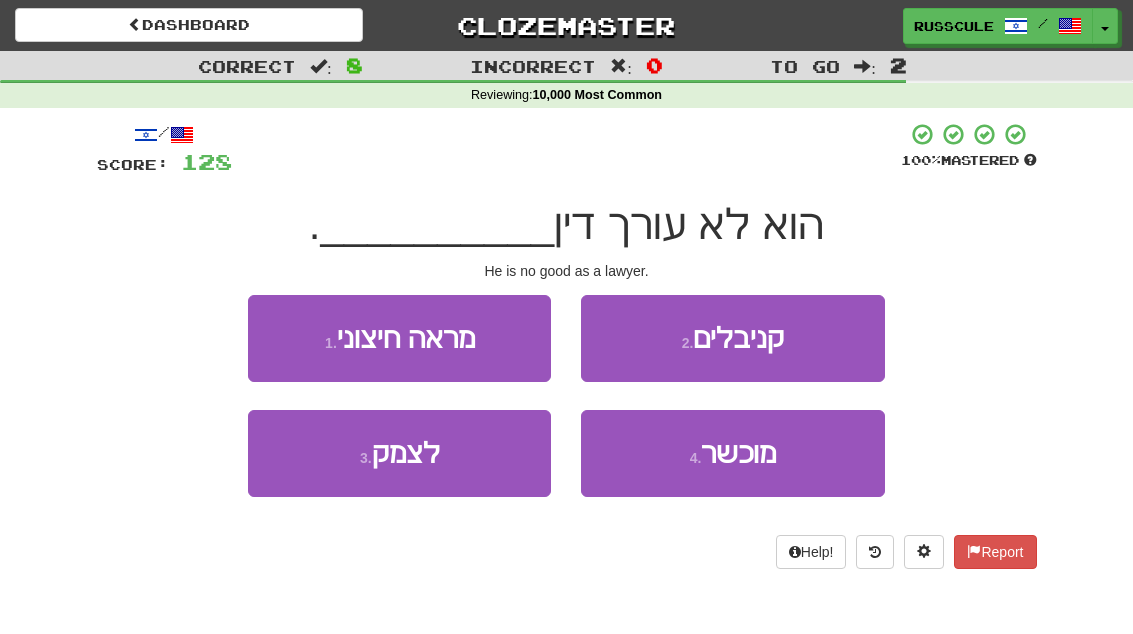 click on "[NUMBER] .  מוכשר" at bounding box center [732, 453] 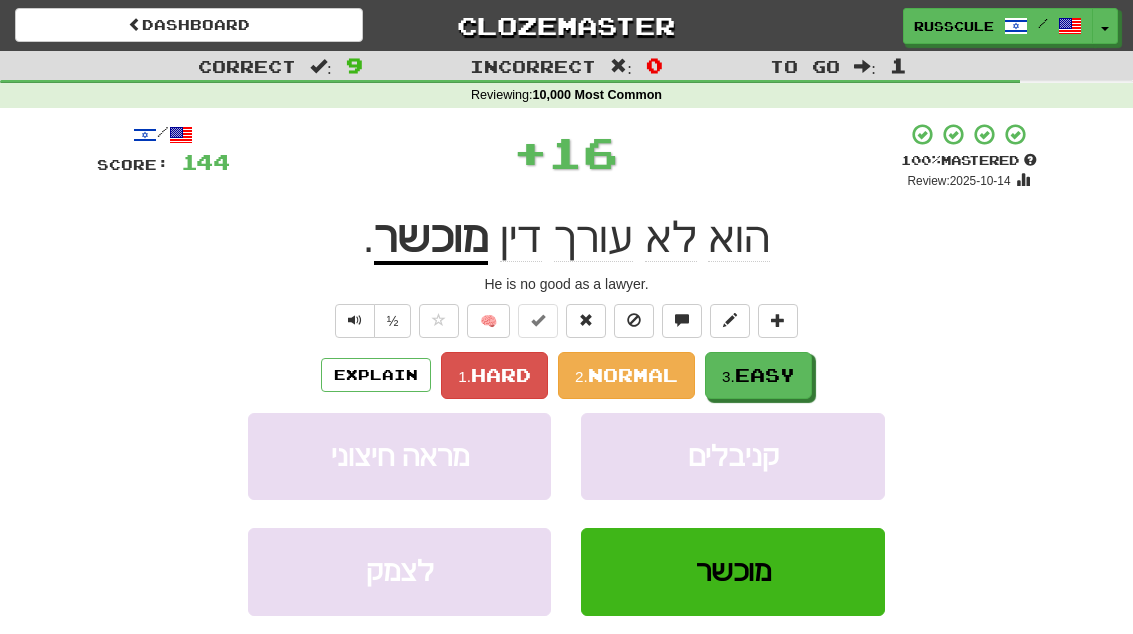 click on "3.  Easy" at bounding box center [758, 375] 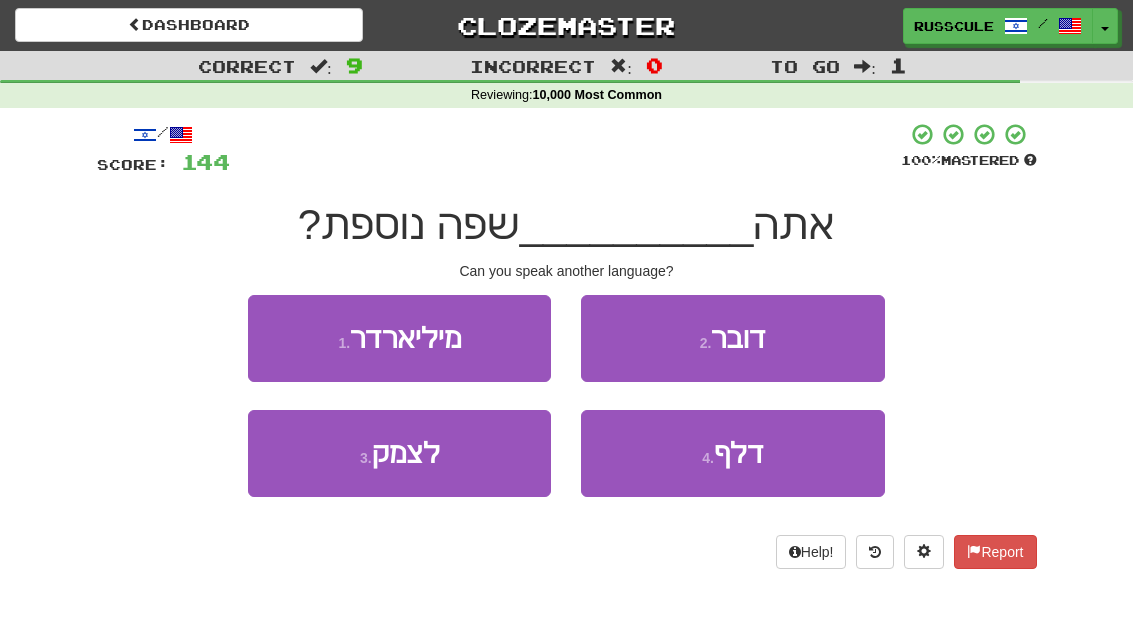 click on "[NUMBER] .  דובר" at bounding box center (732, 338) 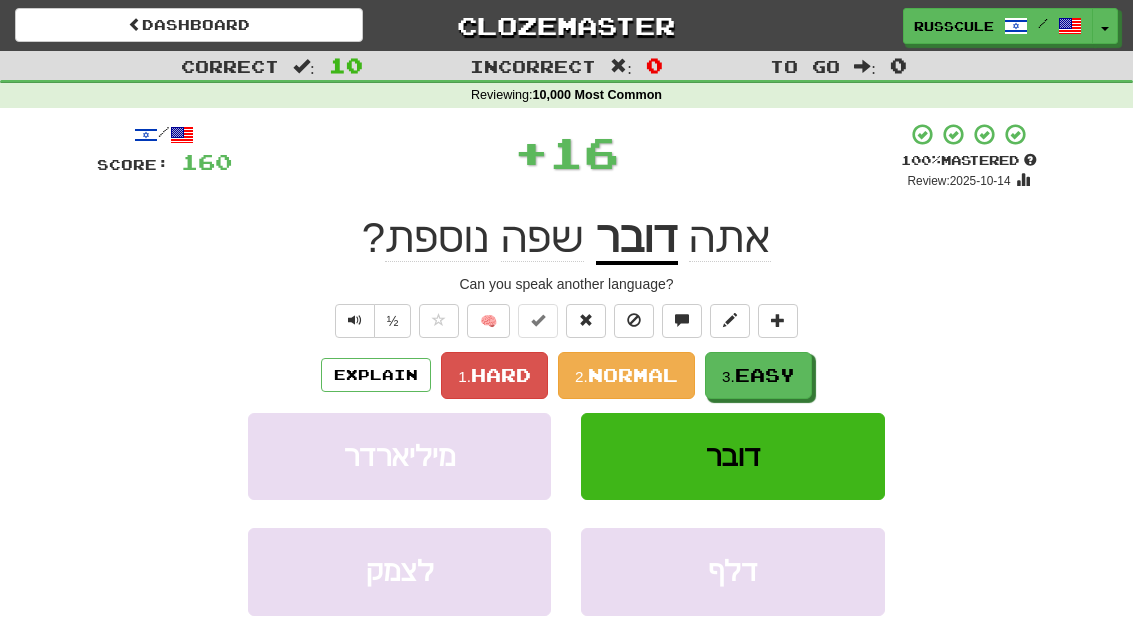 click on "Easy" at bounding box center (765, 375) 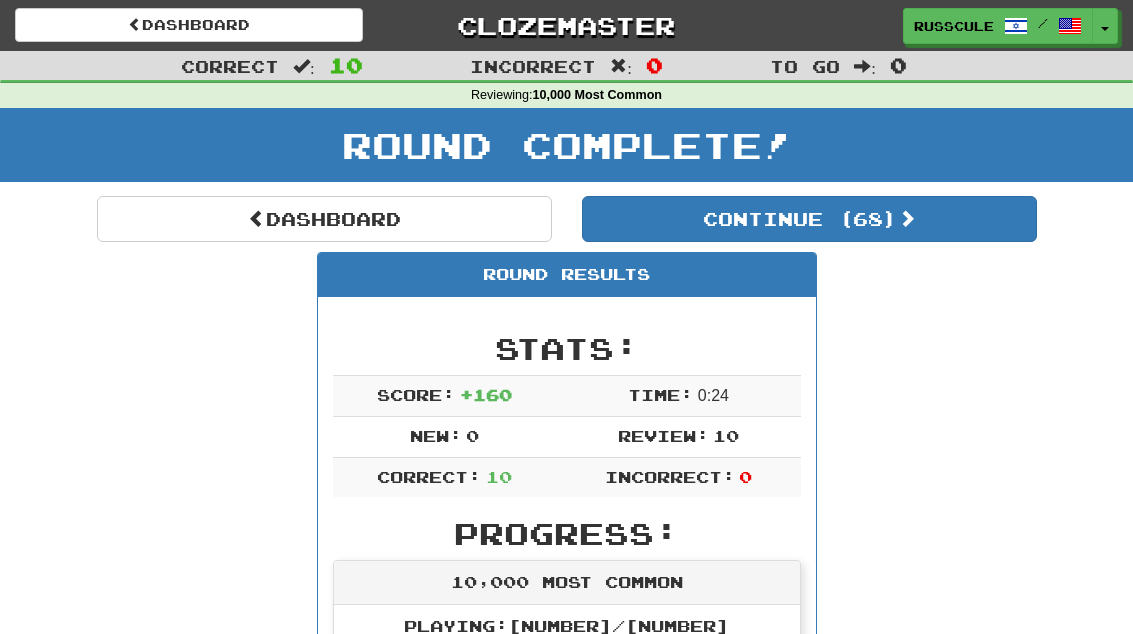click on "Continue ( 68 )" at bounding box center [809, 219] 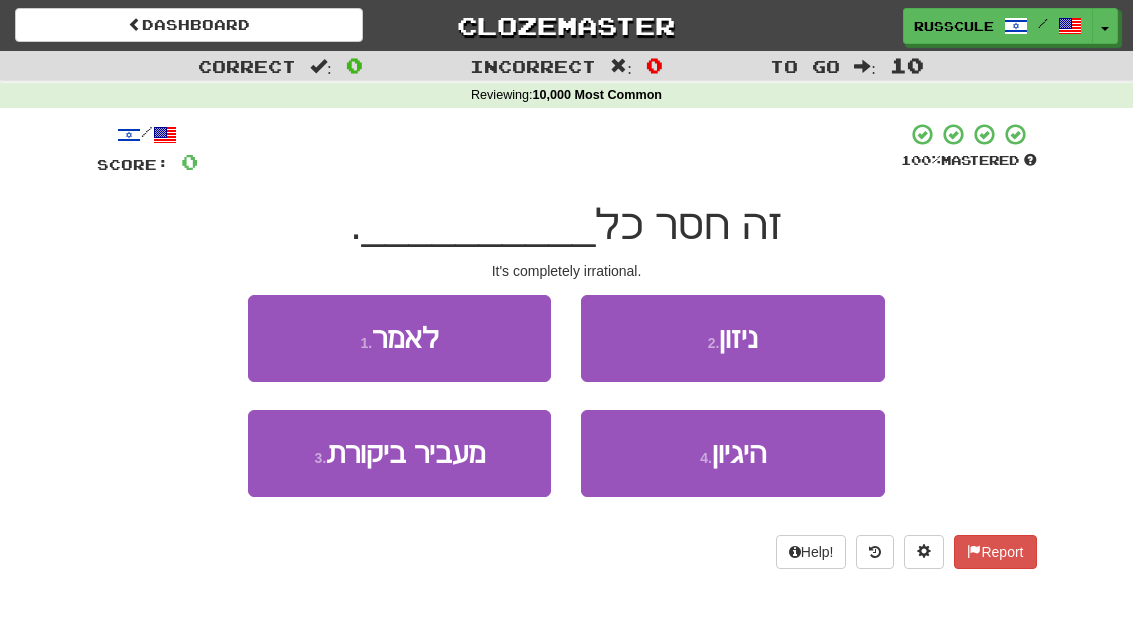 click on "[NUMBER] .  היגיון" at bounding box center [732, 453] 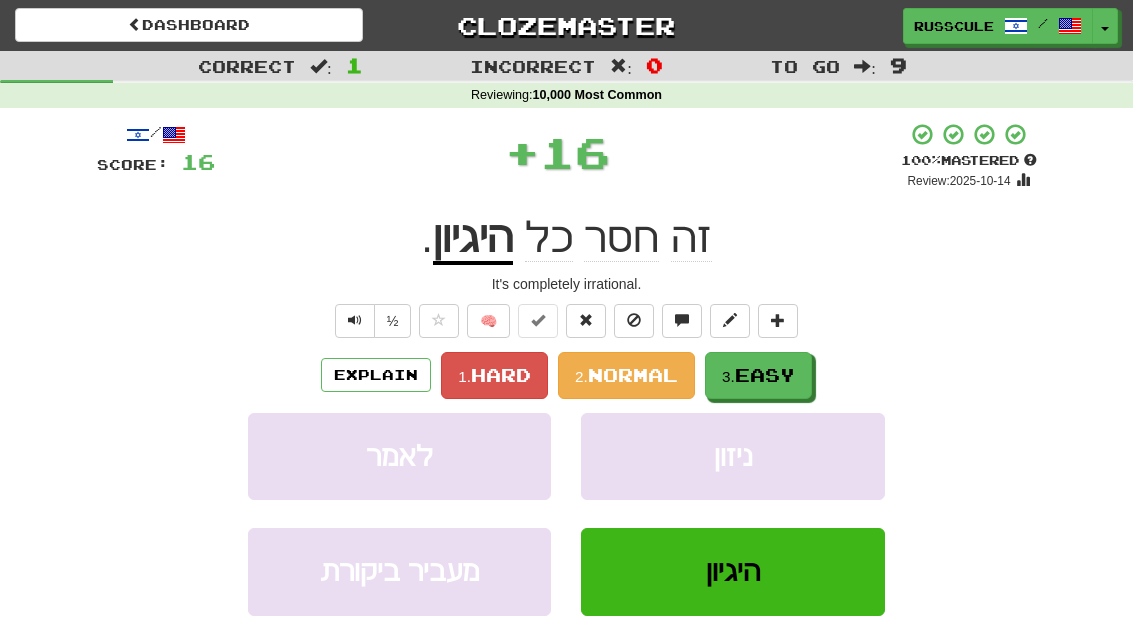 click on "3.  Easy" at bounding box center [758, 375] 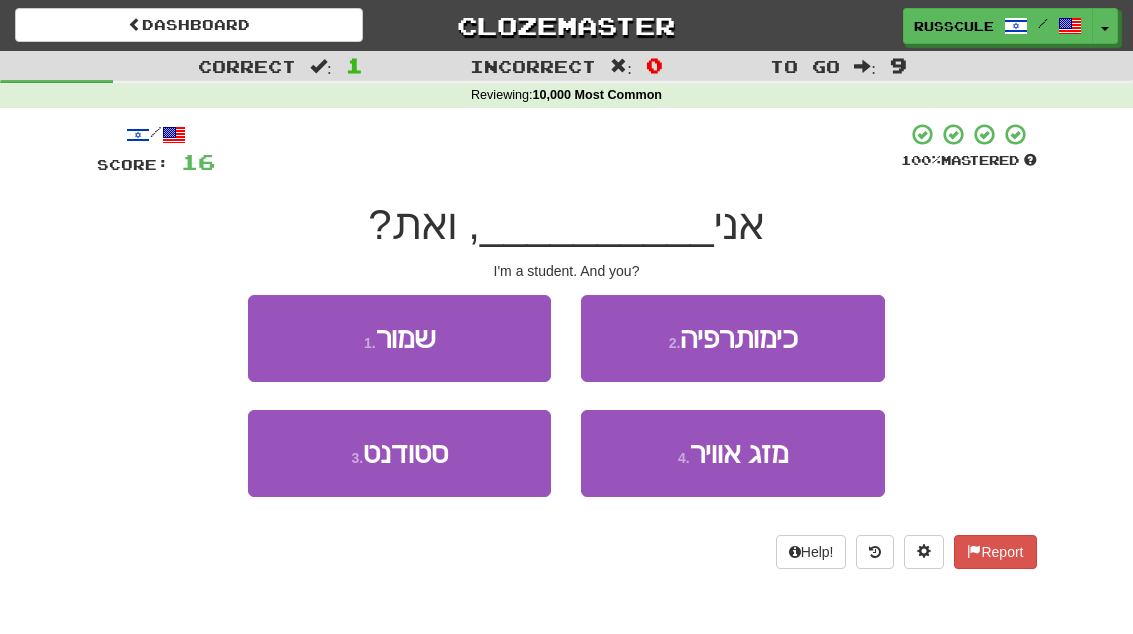 click on "[NUMBER] .  סטודנט" at bounding box center (399, 453) 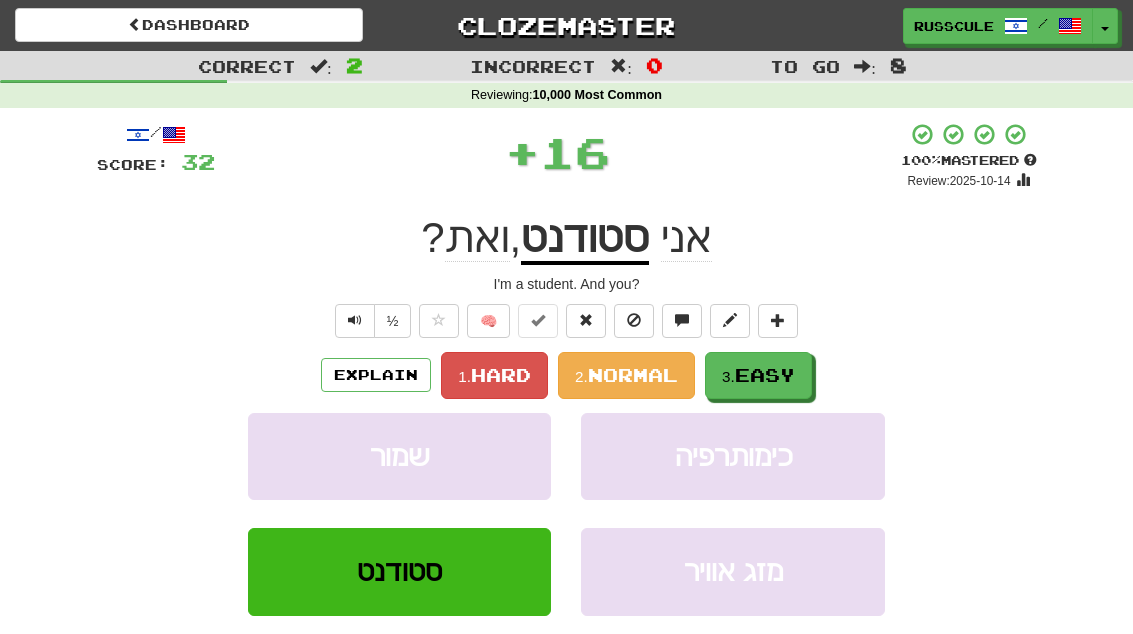 click on "3.  Easy" at bounding box center (758, 375) 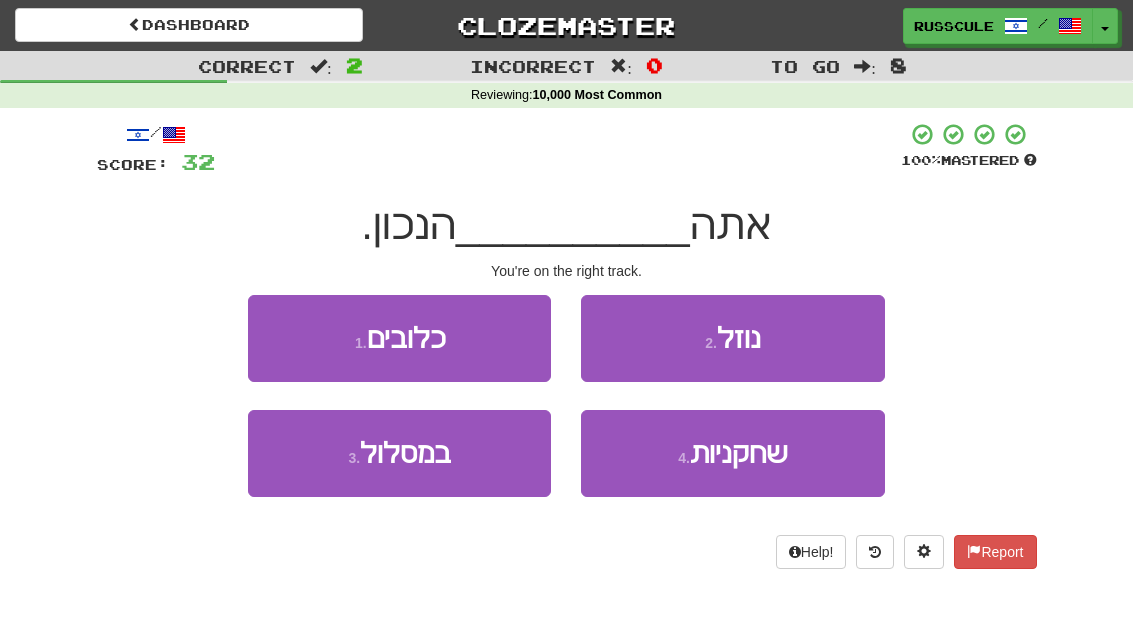 click on "3 .  במסלול" at bounding box center (399, 453) 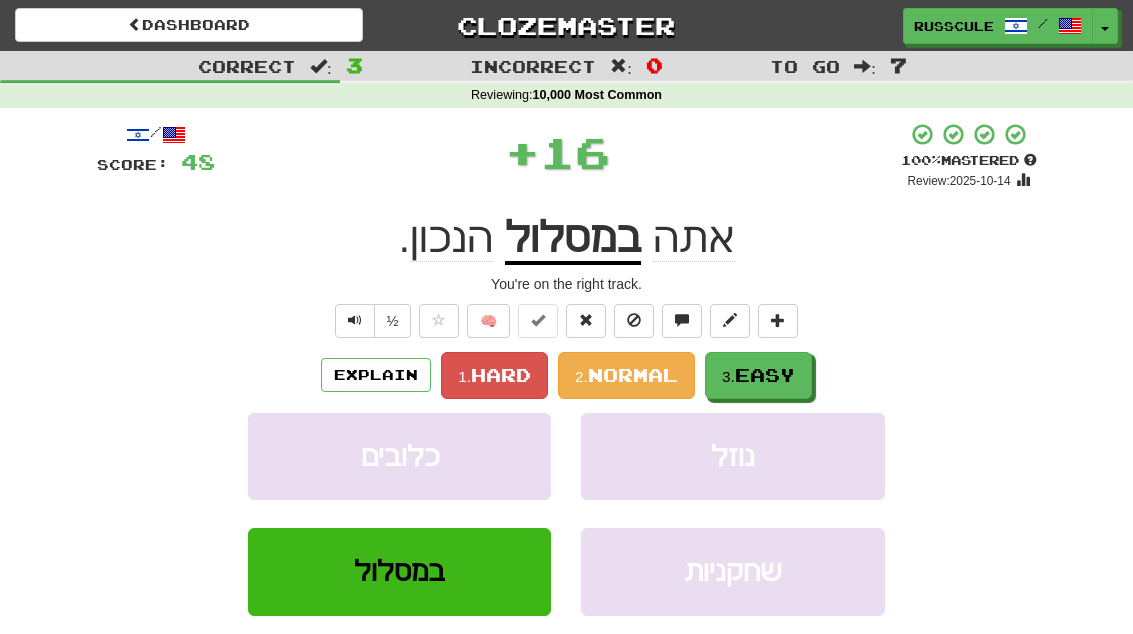 click on "Easy" at bounding box center (765, 375) 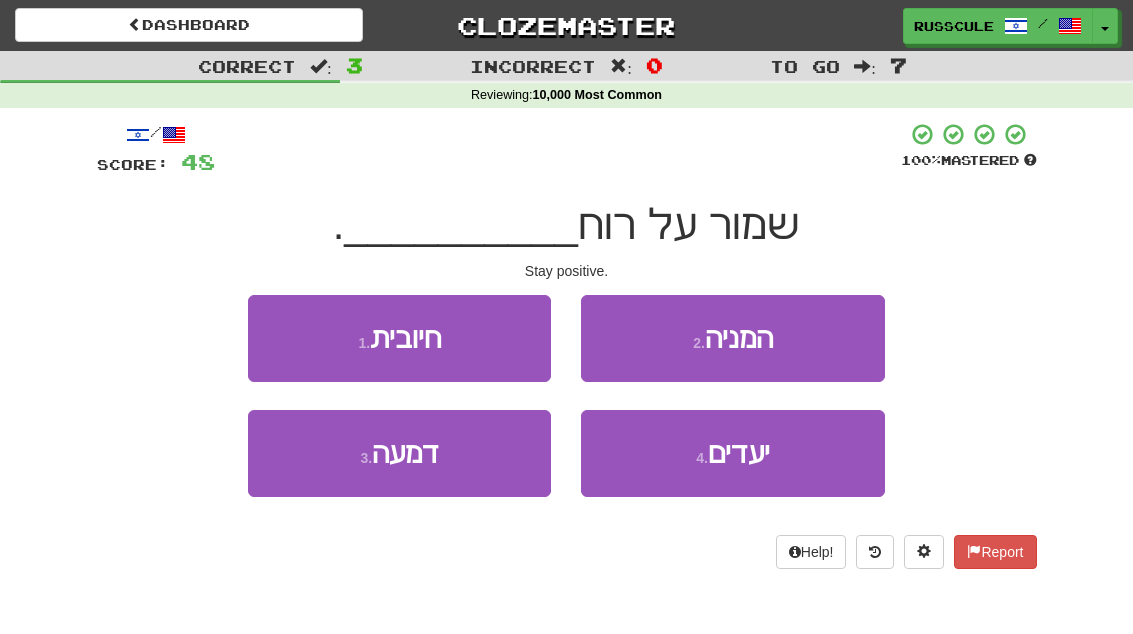 click on "[NUMBER] .  חיובית" at bounding box center (399, 338) 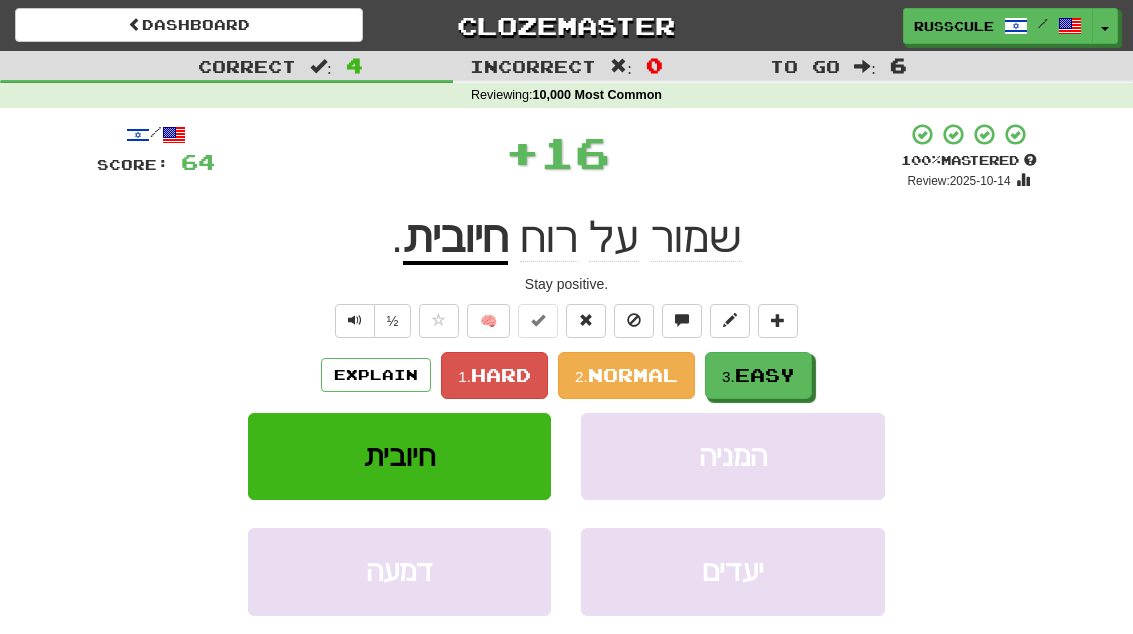 click on "3.  Easy" at bounding box center [758, 375] 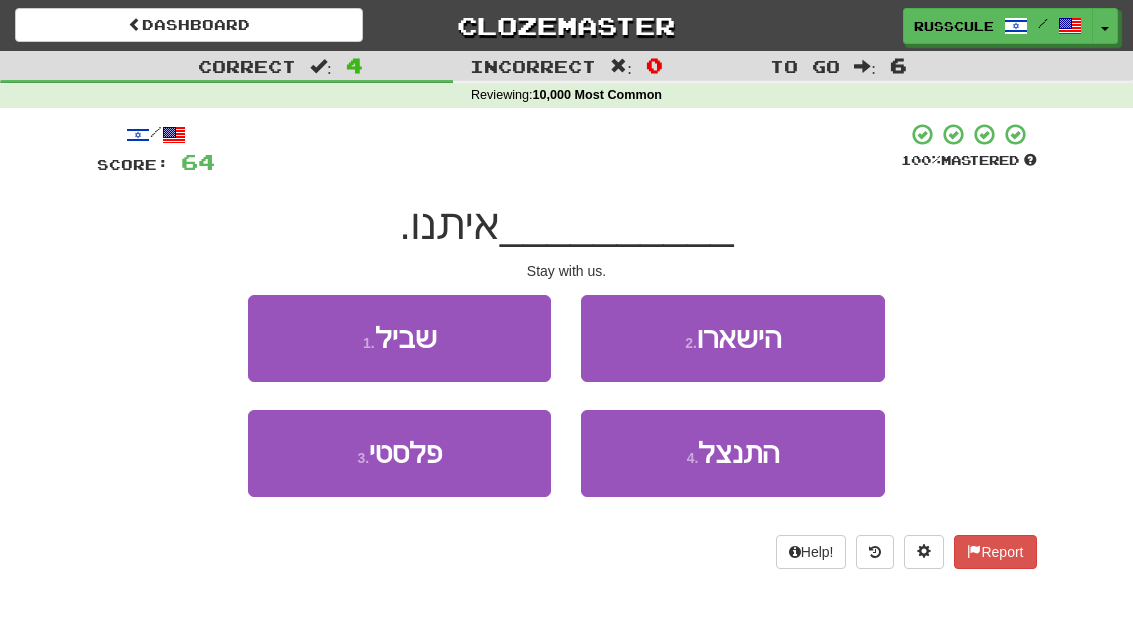click on "[NUMBER] .  הישארו" at bounding box center (732, 338) 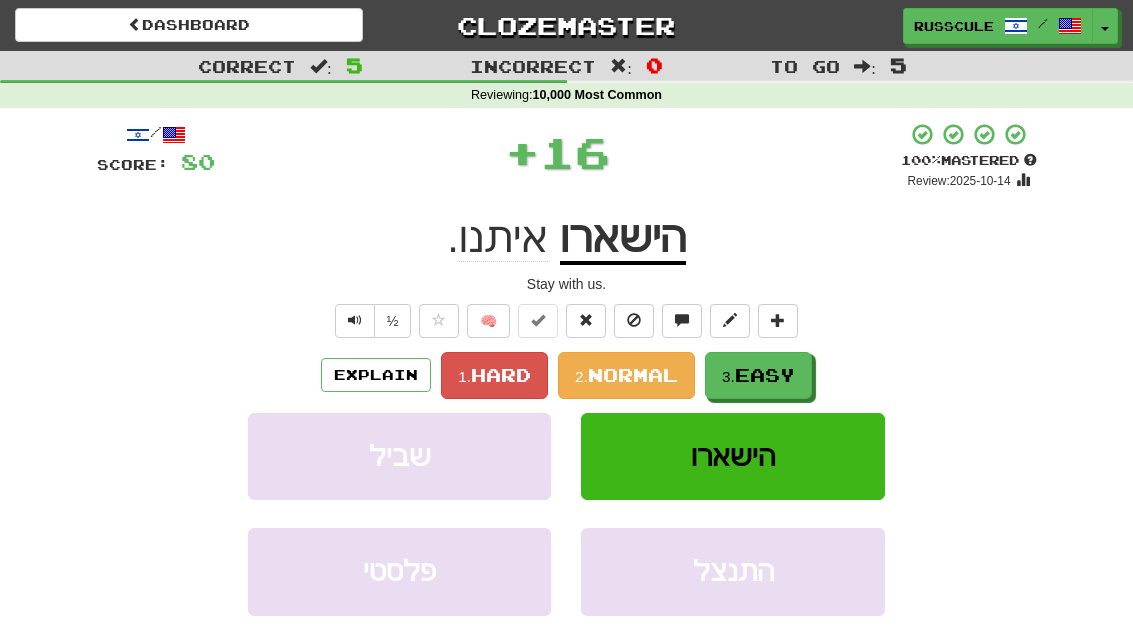 click on "Easy" at bounding box center [765, 375] 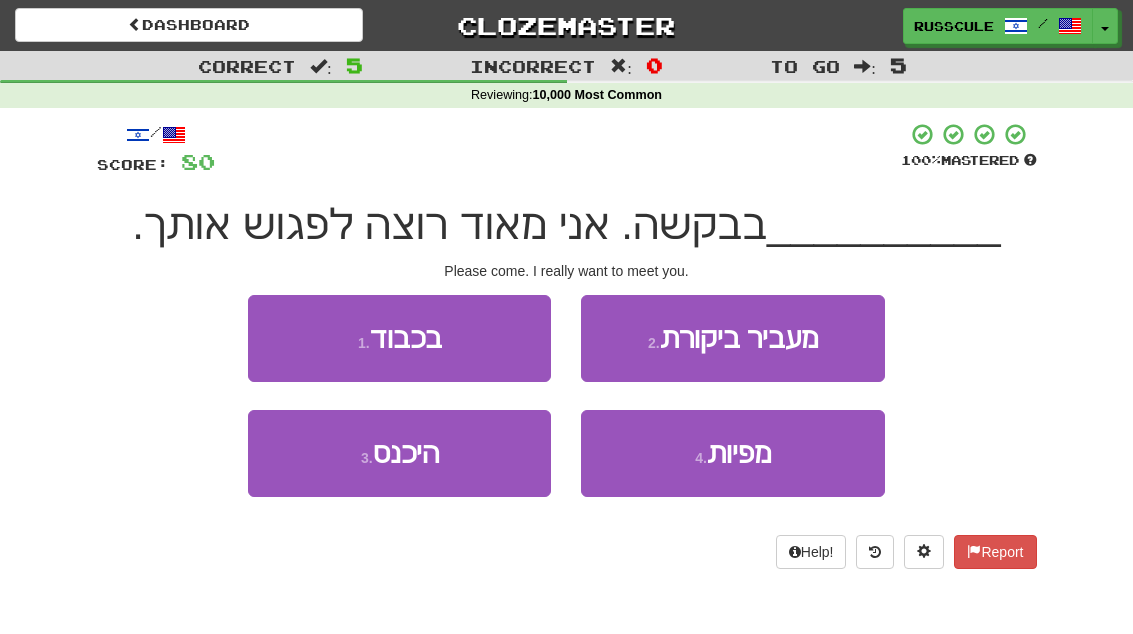 click on "[NUMBER] .  היכנס" at bounding box center (399, 453) 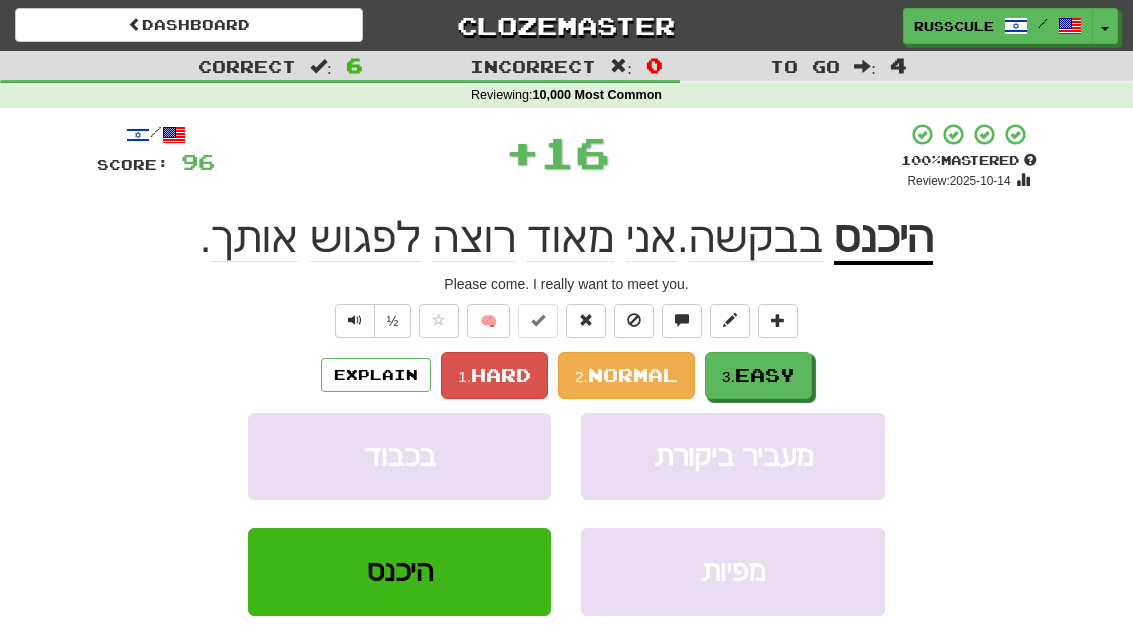 click on "Easy" at bounding box center [765, 375] 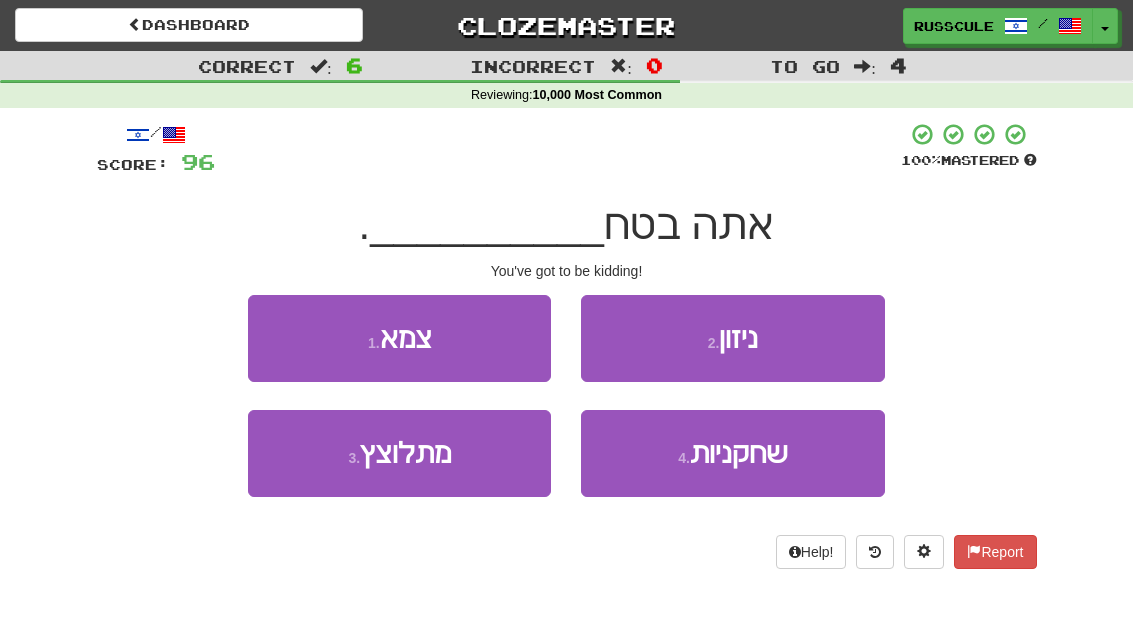 click on "[NUMBER] .  מתלוצץ" at bounding box center [399, 453] 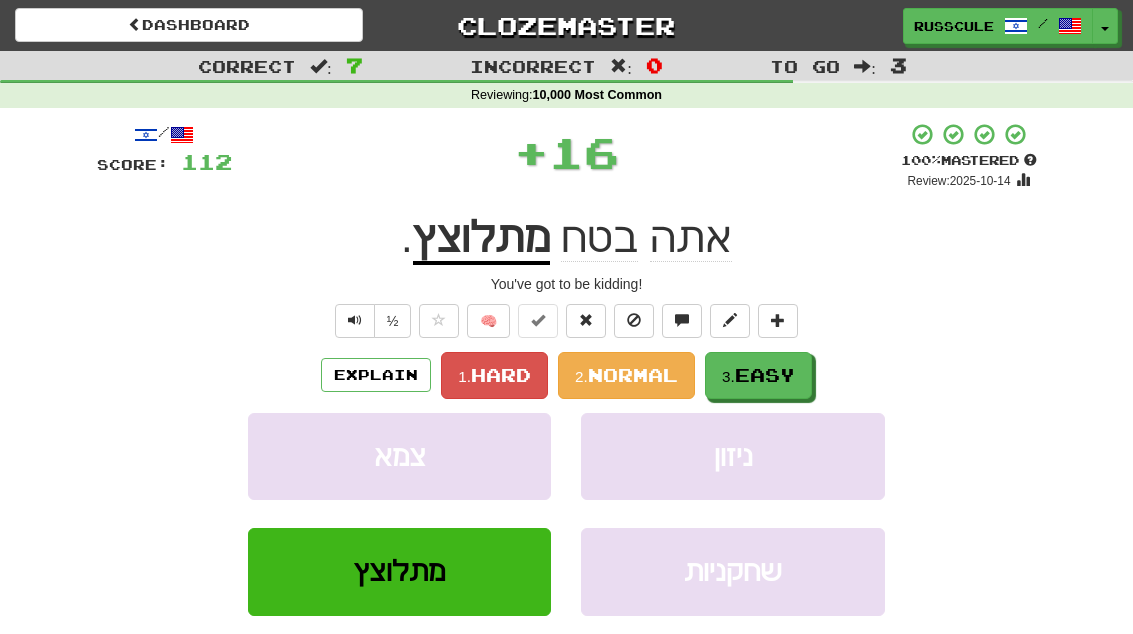 click on "Easy" at bounding box center [765, 375] 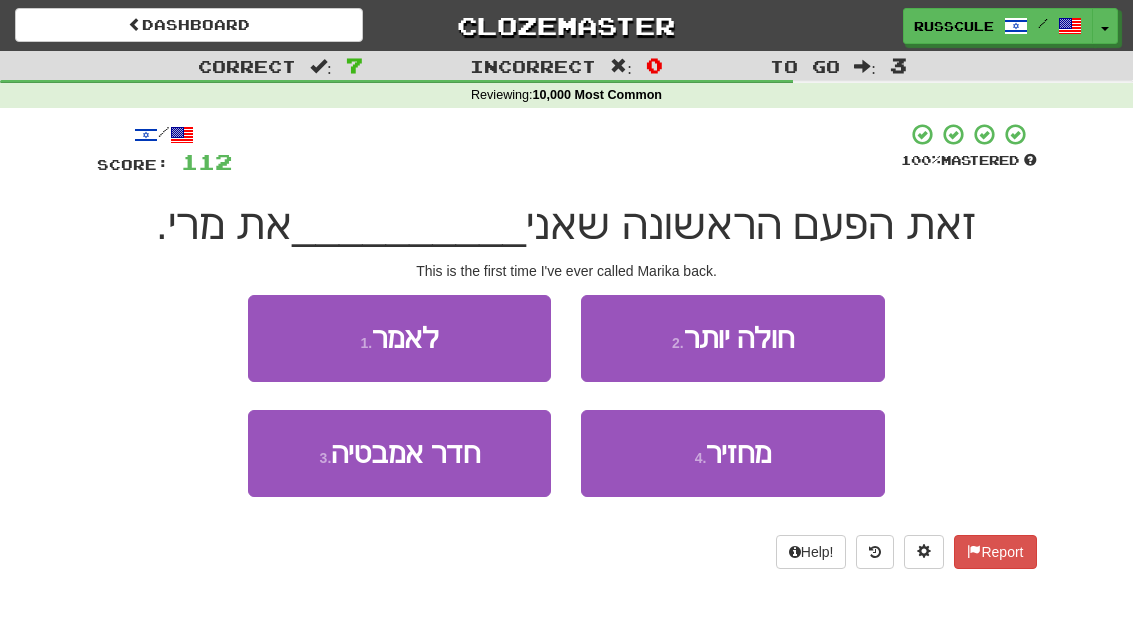 click on "[NUMBER] .  מחזיר" at bounding box center [732, 453] 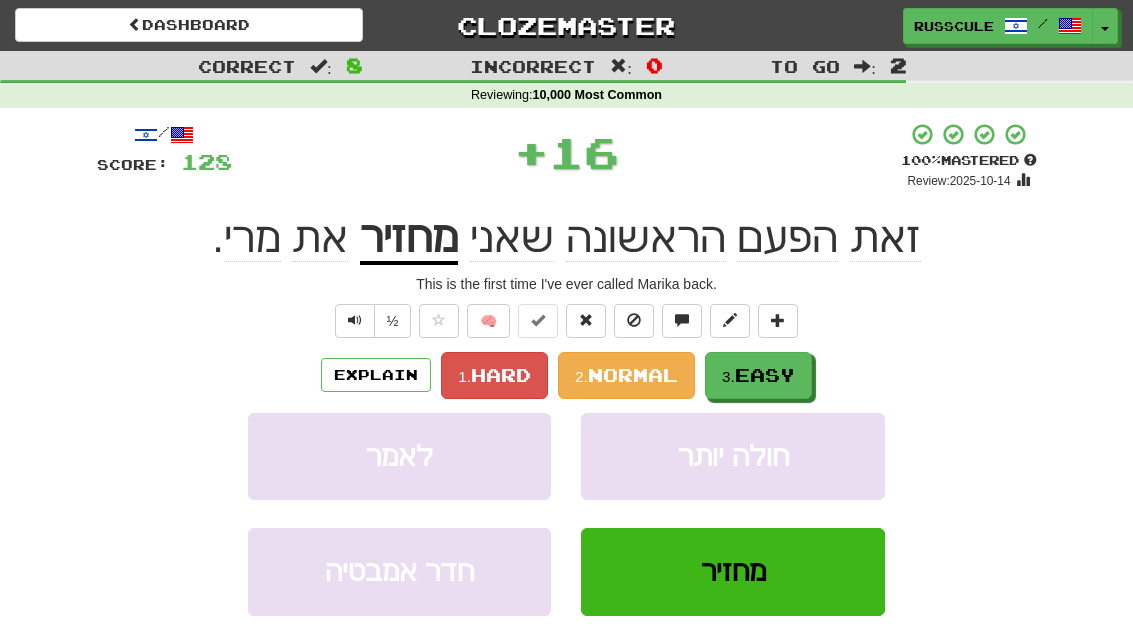 click on "3.  Easy" at bounding box center [758, 375] 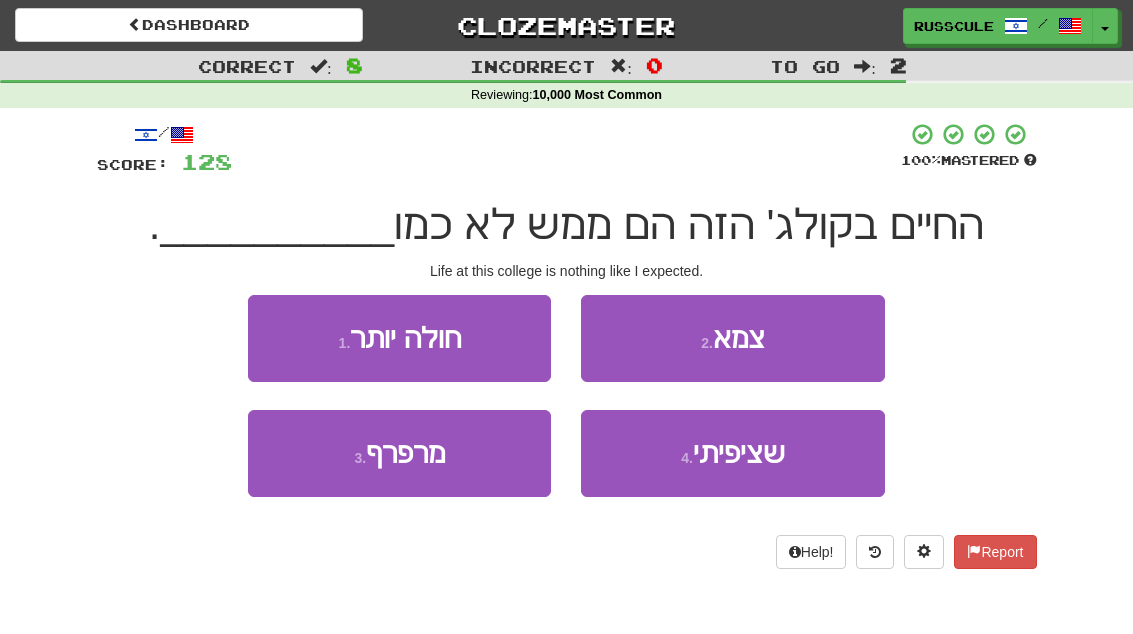 click on "[NUMBER] .  שציפיתי" at bounding box center [732, 453] 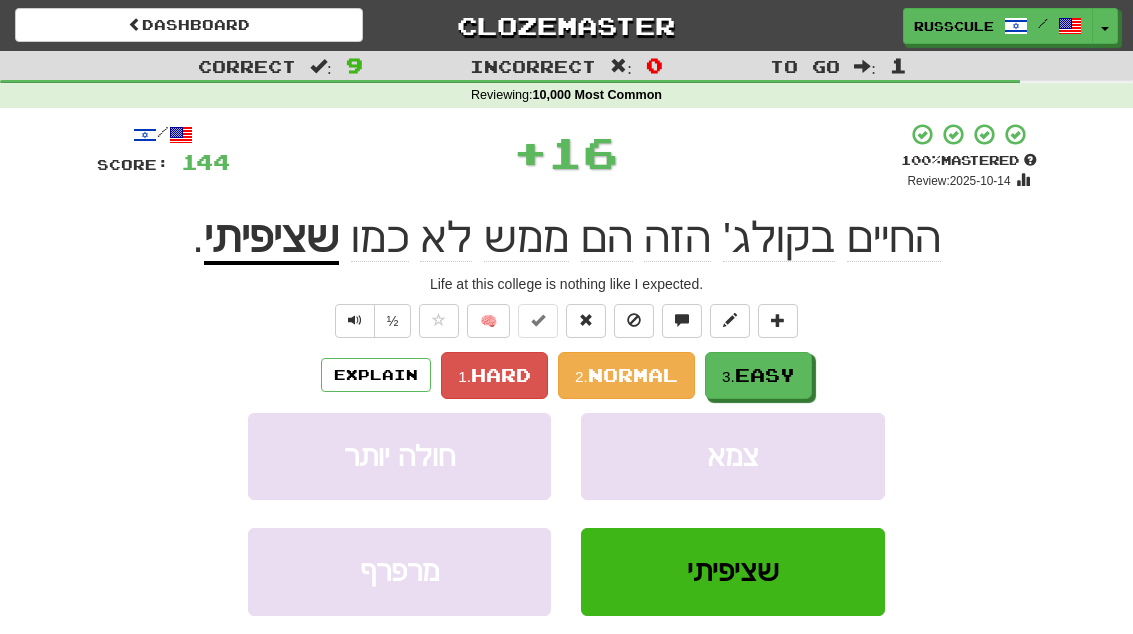 click on "3.  Easy" at bounding box center (758, 375) 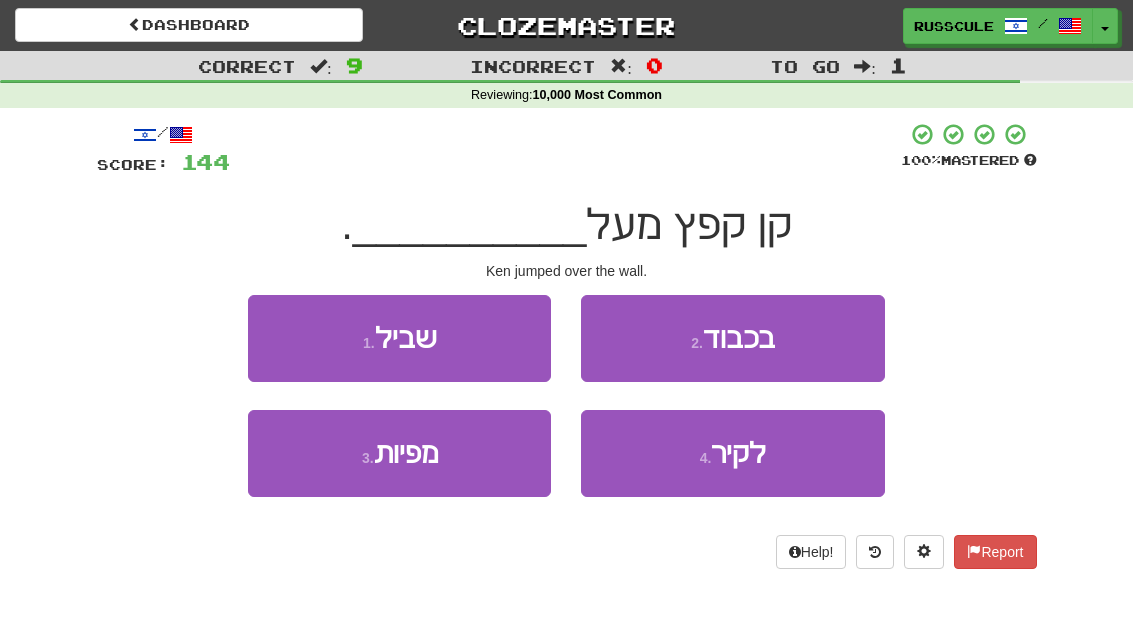 click on "[NUMBER] .  לקיר" at bounding box center [732, 453] 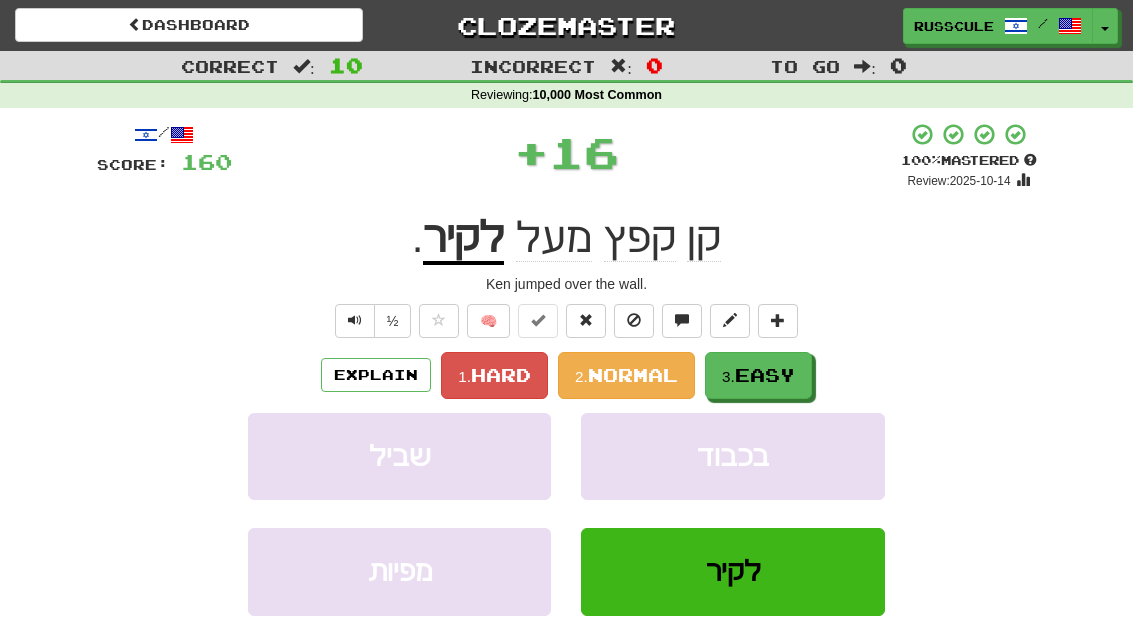 click on "3.  Easy" at bounding box center [758, 375] 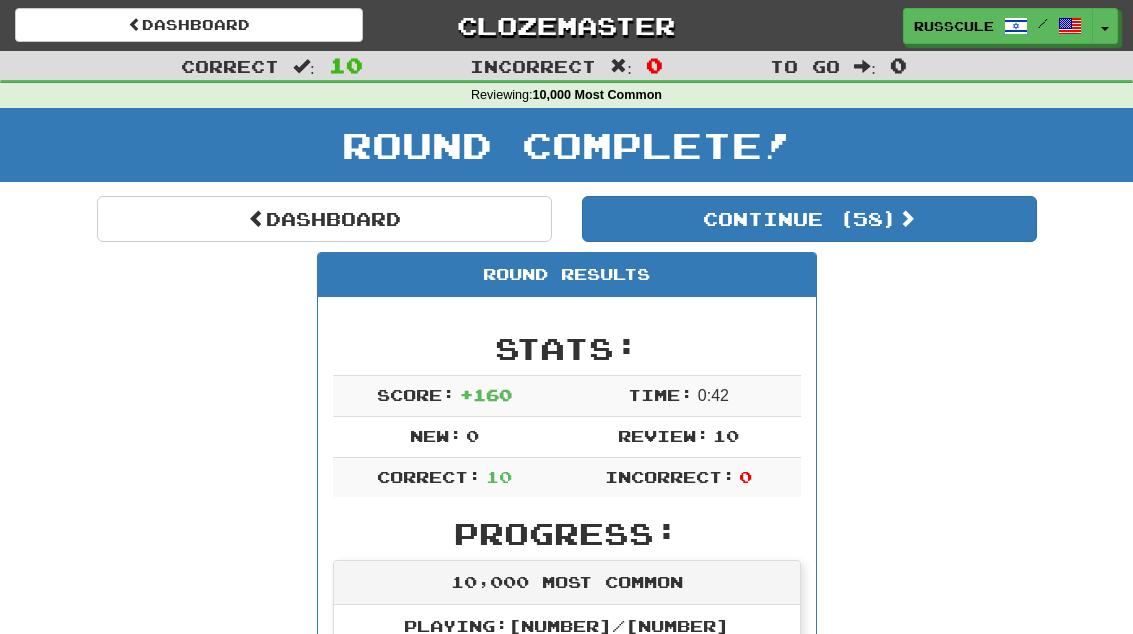 click on "Continue ( 58 )" at bounding box center (809, 219) 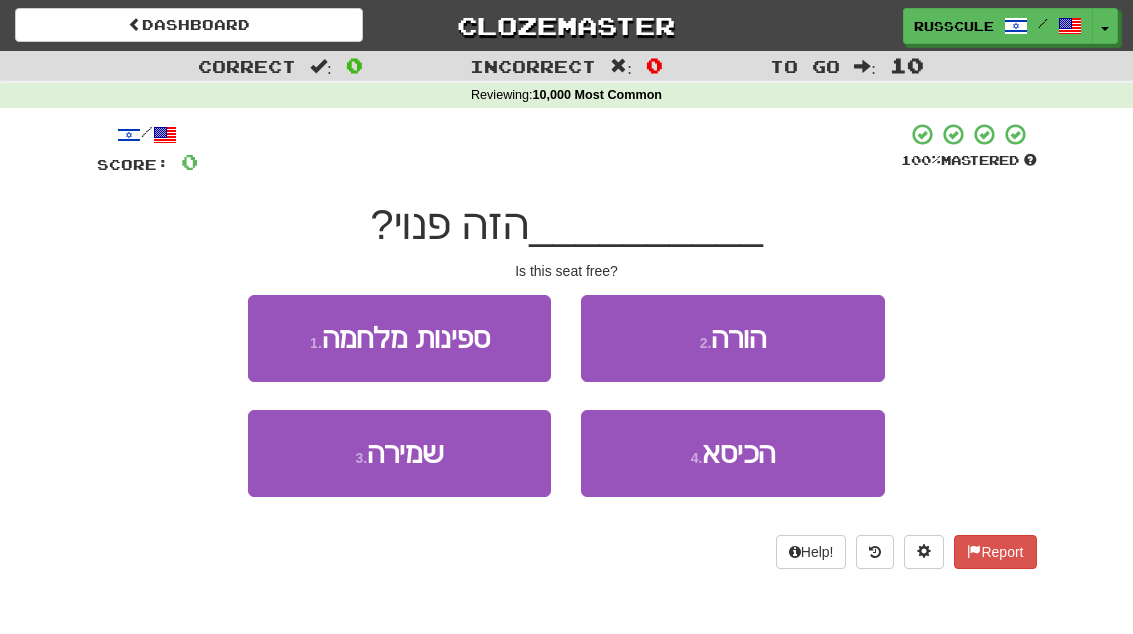 click on "[NUMBER] .  הכיסא" at bounding box center [732, 453] 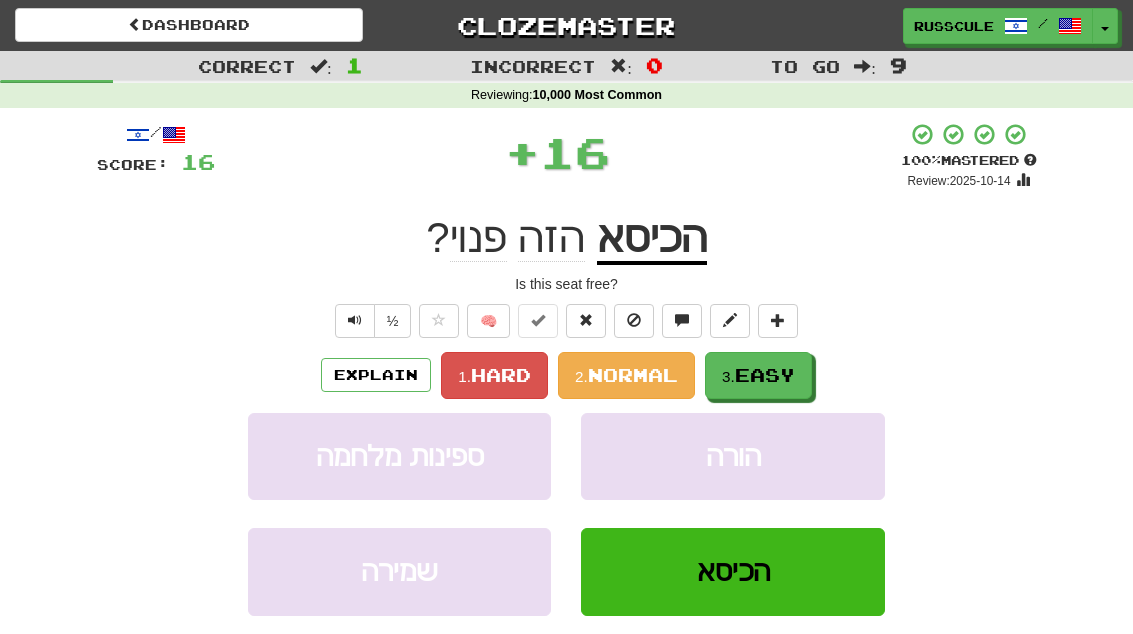 click on "3.  Easy" at bounding box center (758, 375) 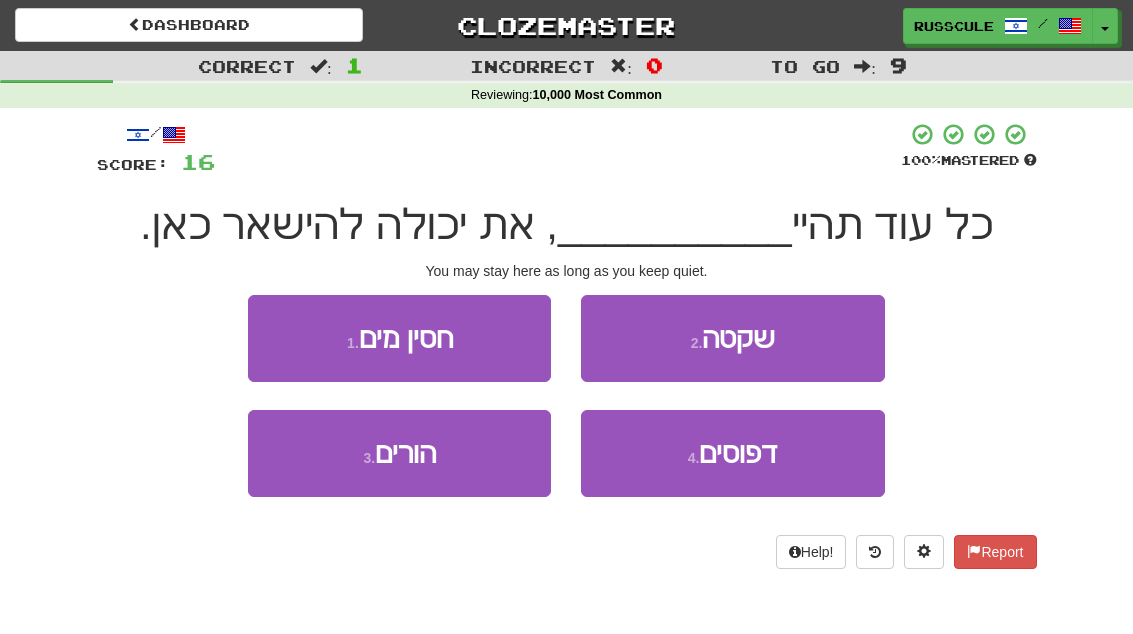 click on "[NUMBER] .  שקטה" at bounding box center [732, 338] 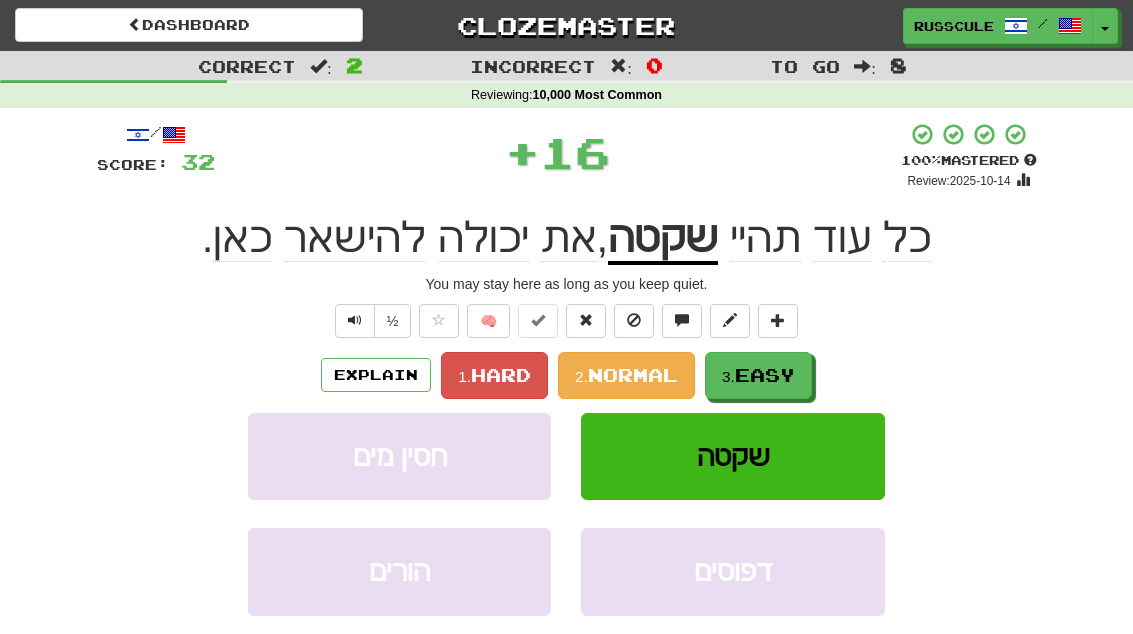 click on "3.  Easy" at bounding box center (758, 375) 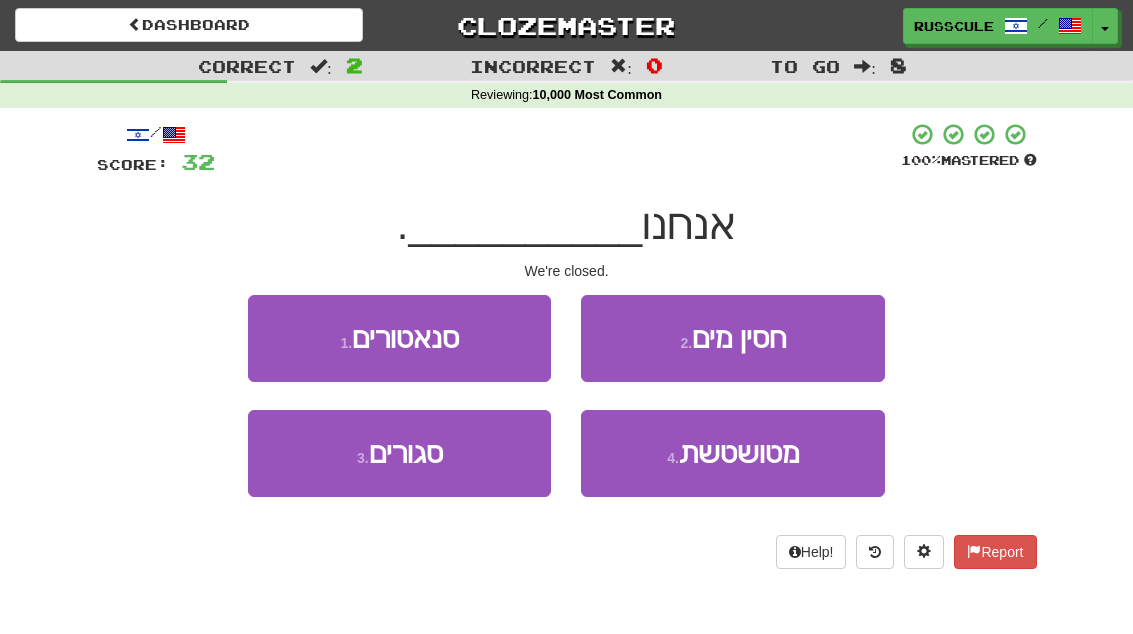 click on "[NUMBER] .  סגורים" at bounding box center [399, 453] 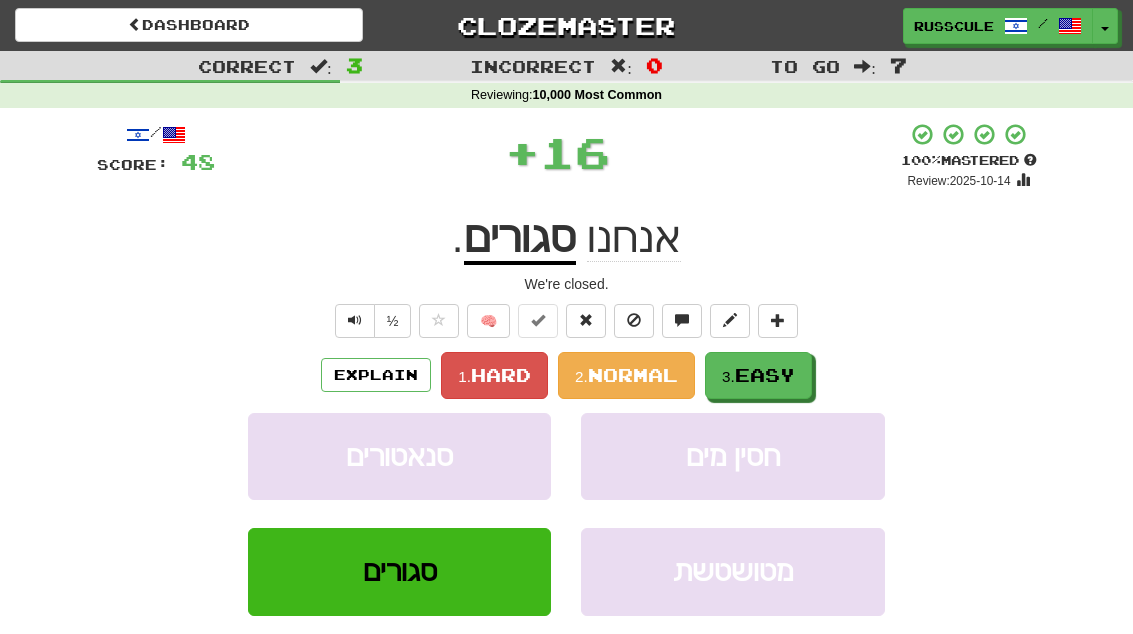 click on "Easy" at bounding box center (765, 375) 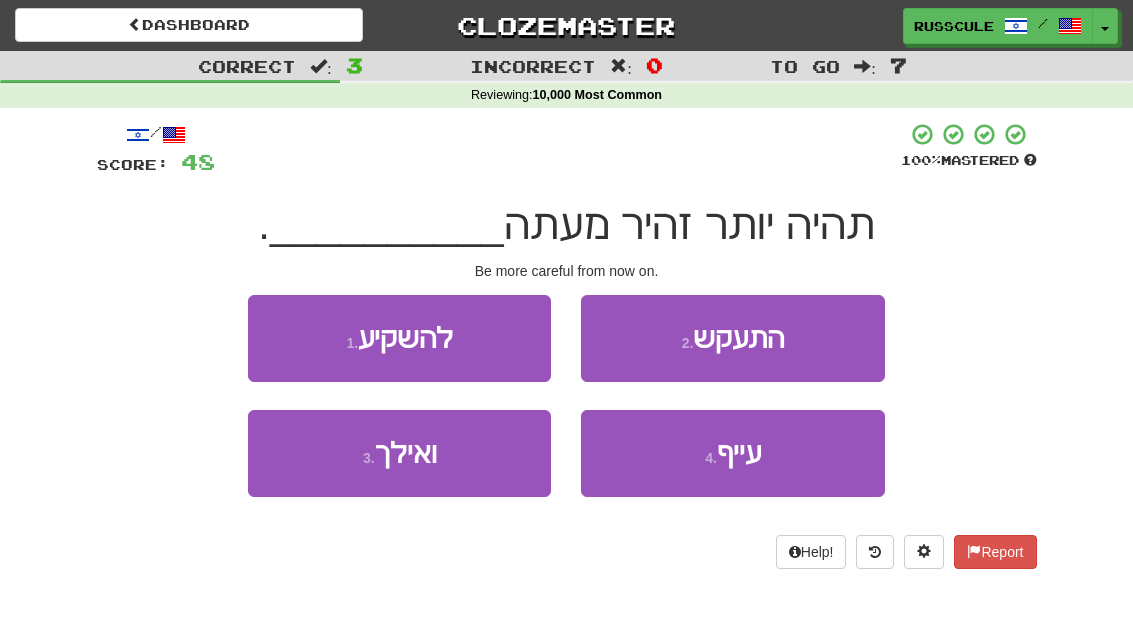 click on "[NUMBER] .  להשקיע" at bounding box center (399, 338) 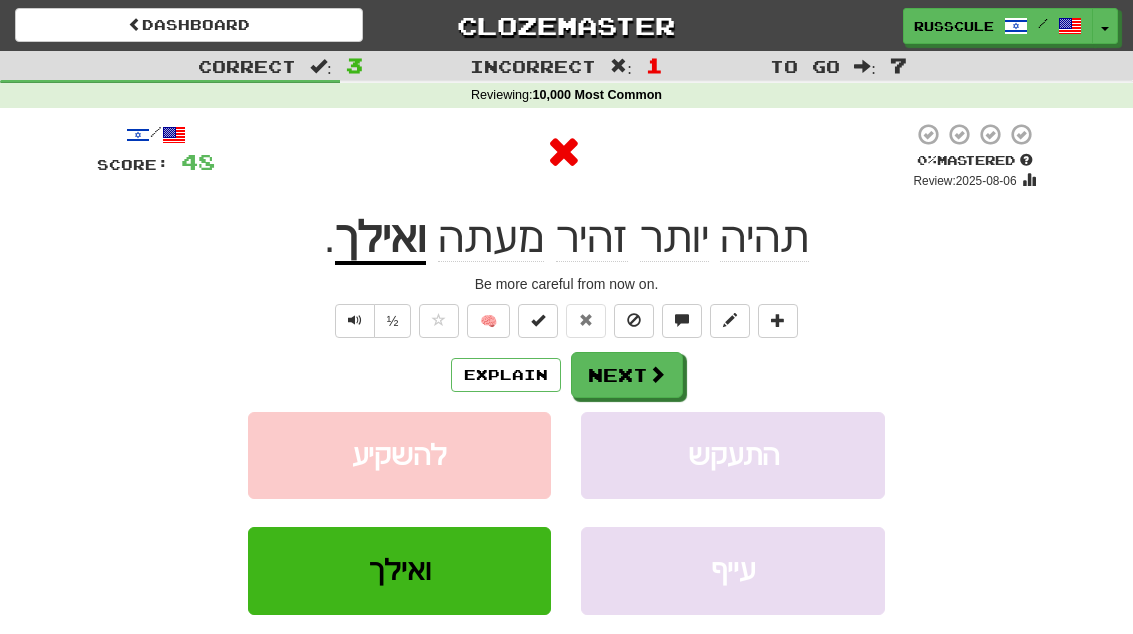 click at bounding box center [657, 374] 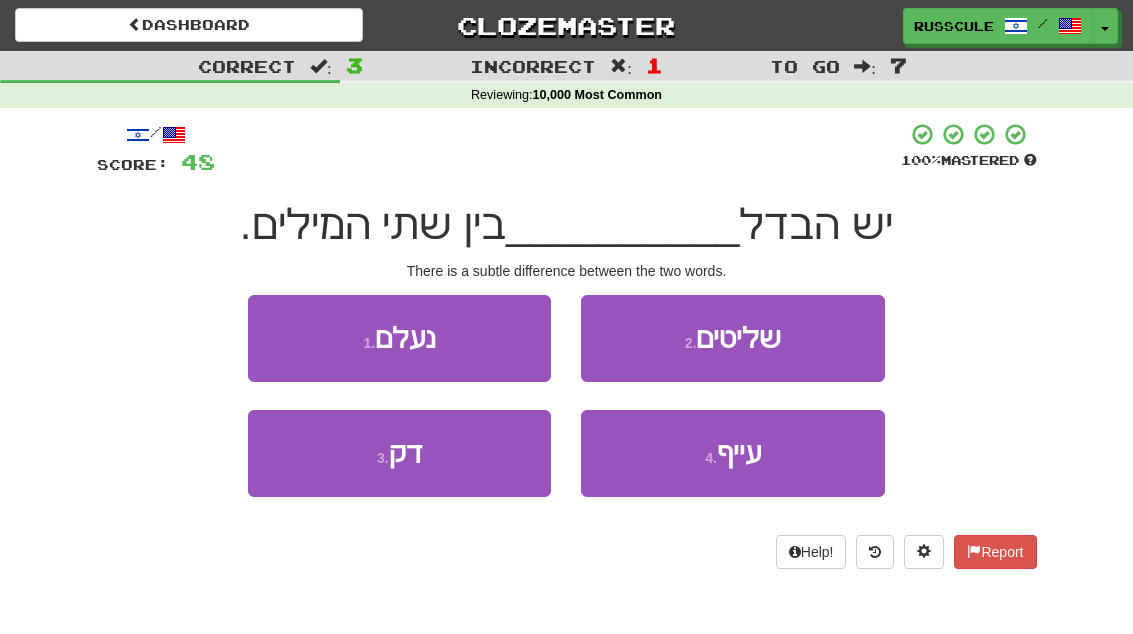 click on "[NUMBER] .  דק" at bounding box center [399, 453] 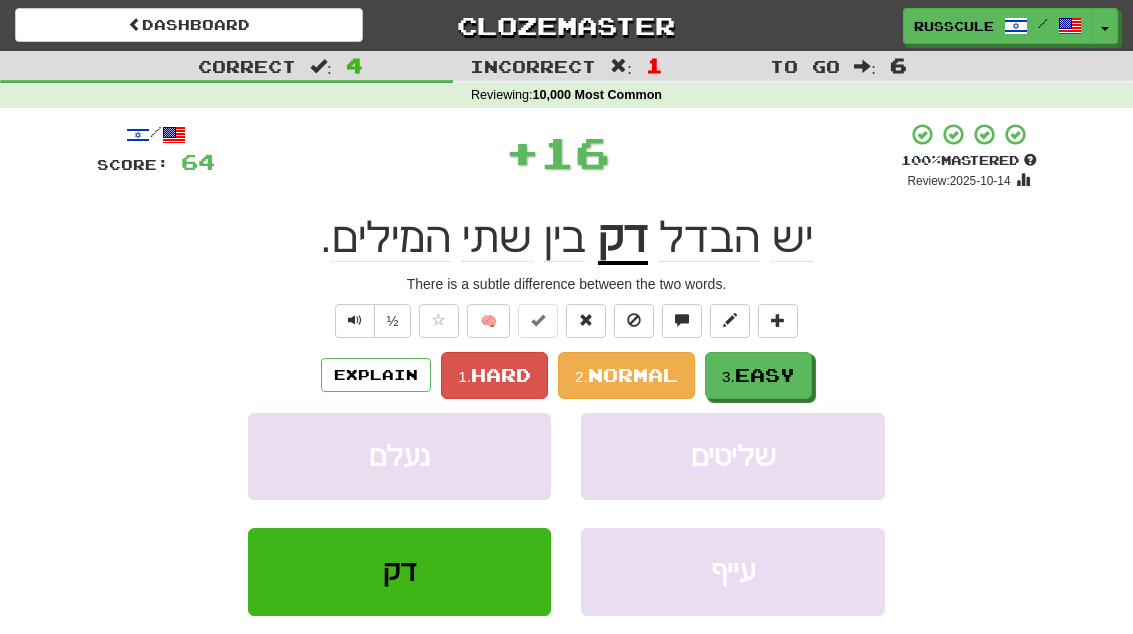 click on "Easy" at bounding box center (765, 375) 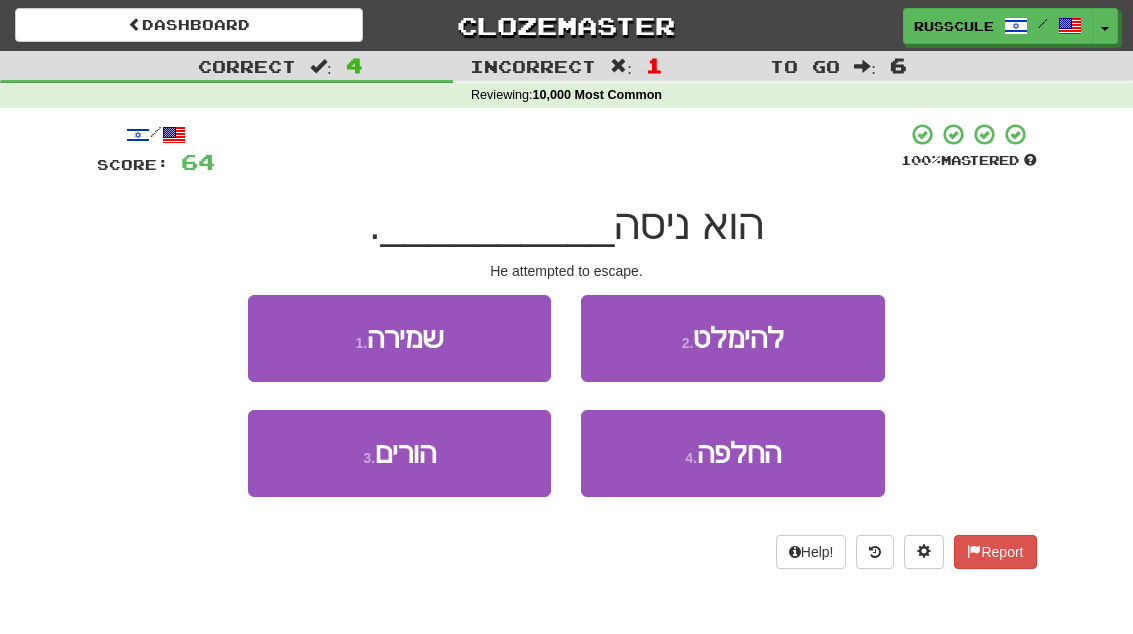 click on "[NUMBER] .  להימלט" at bounding box center [732, 338] 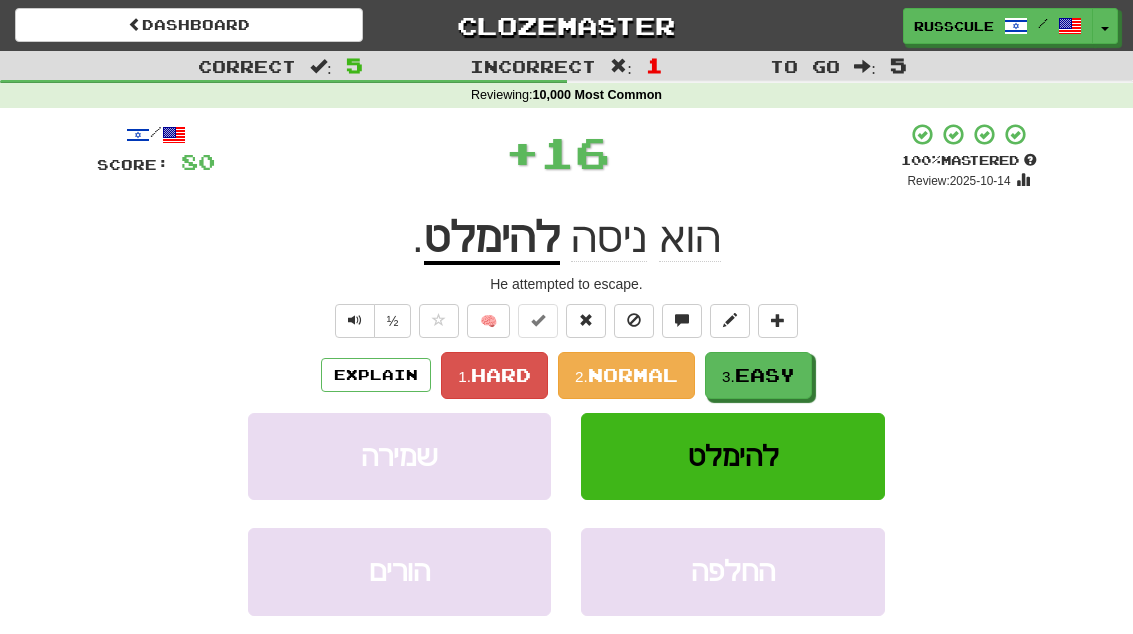 click on "3.  Easy" at bounding box center (758, 375) 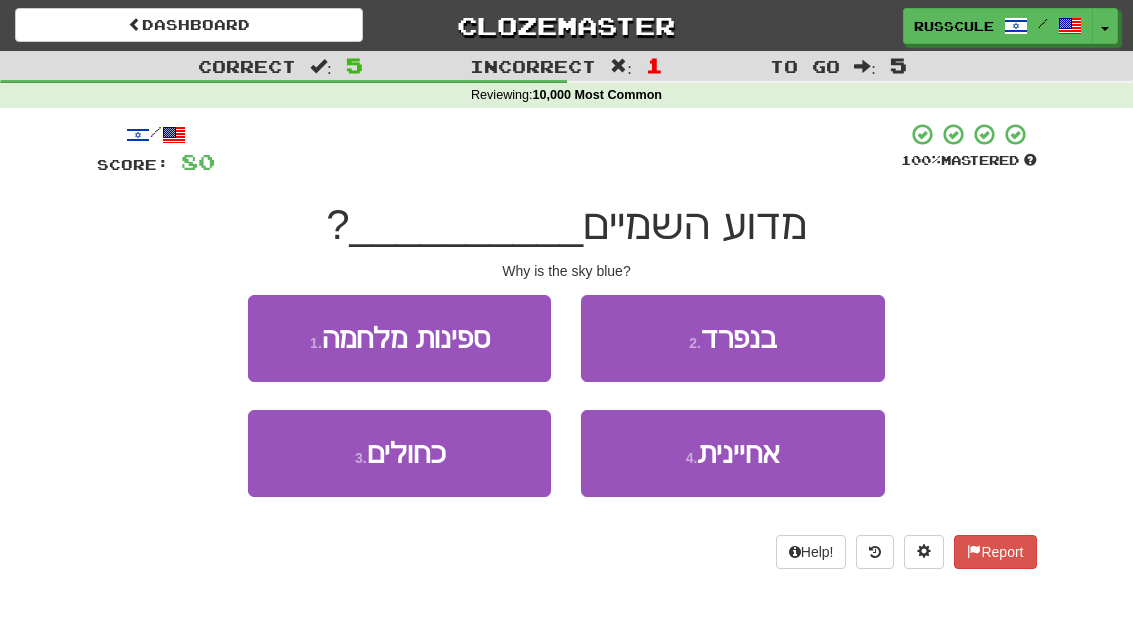click on "[NUMBER] .  כחולים" at bounding box center [399, 453] 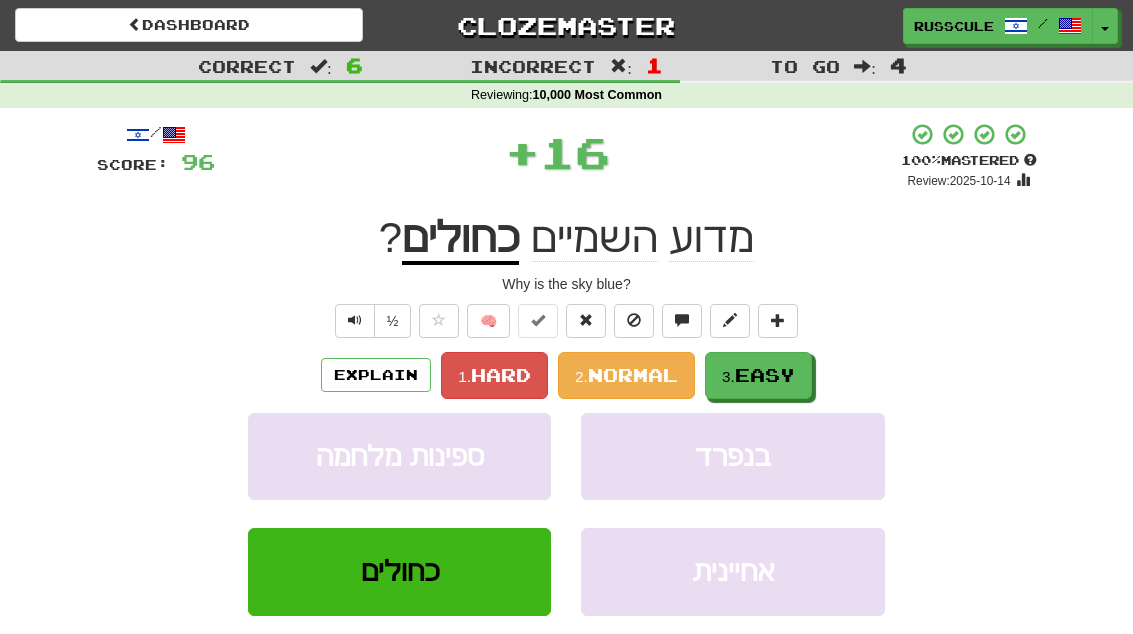 click on "Easy" at bounding box center (765, 375) 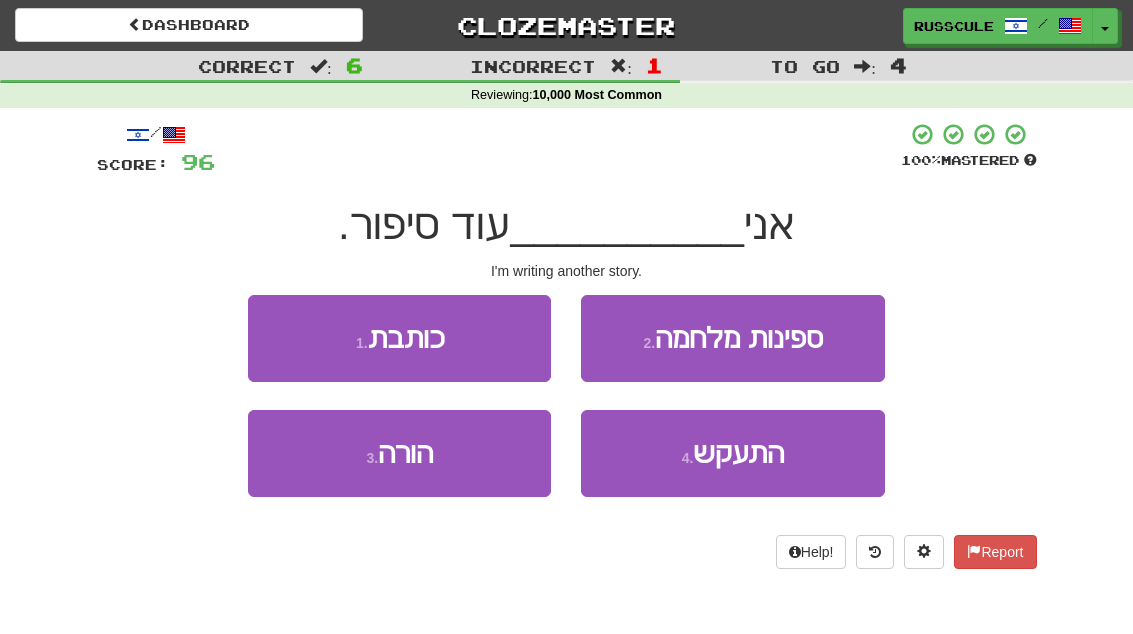 click on "[NUMBER] .  כותבת" at bounding box center [399, 338] 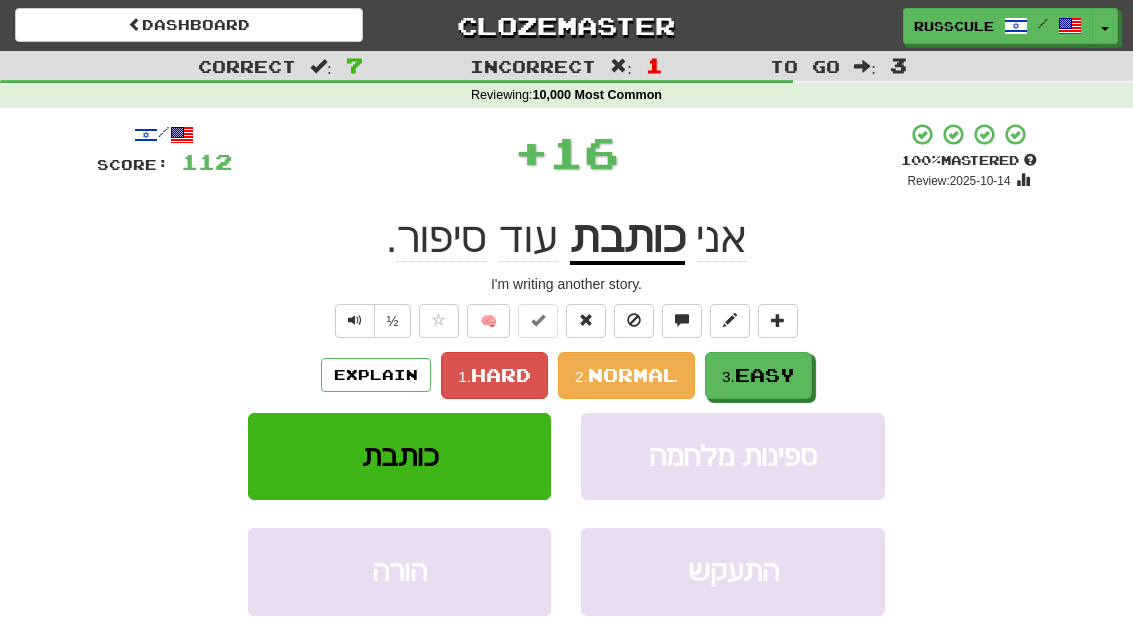 click on "3.  Easy" at bounding box center (758, 375) 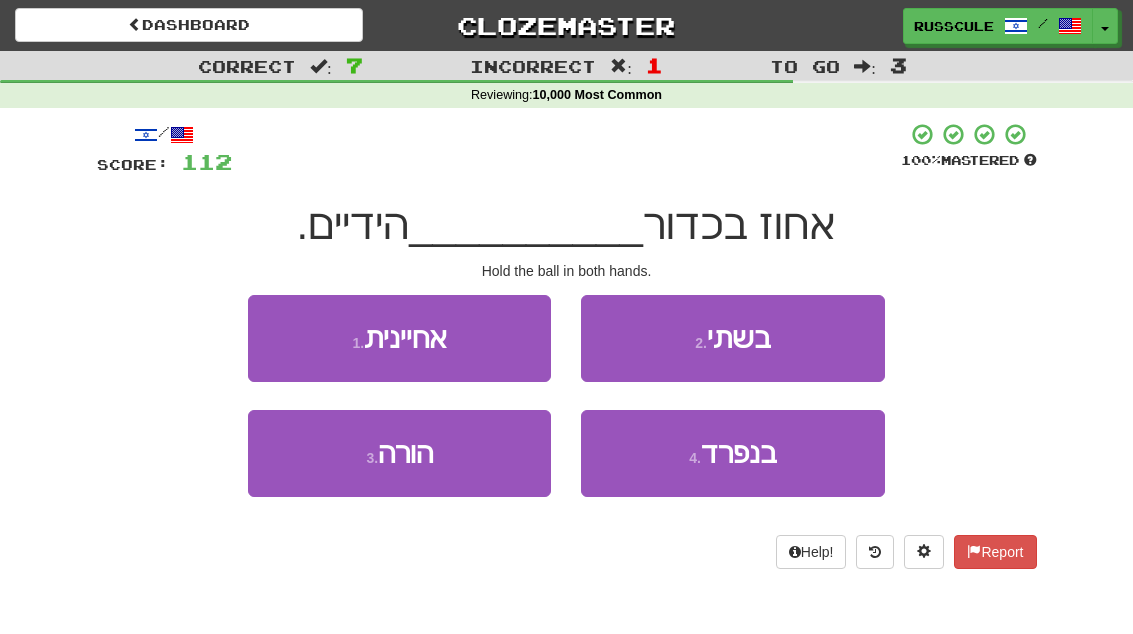 click on "[NUMBER] .  בשתי" at bounding box center [732, 338] 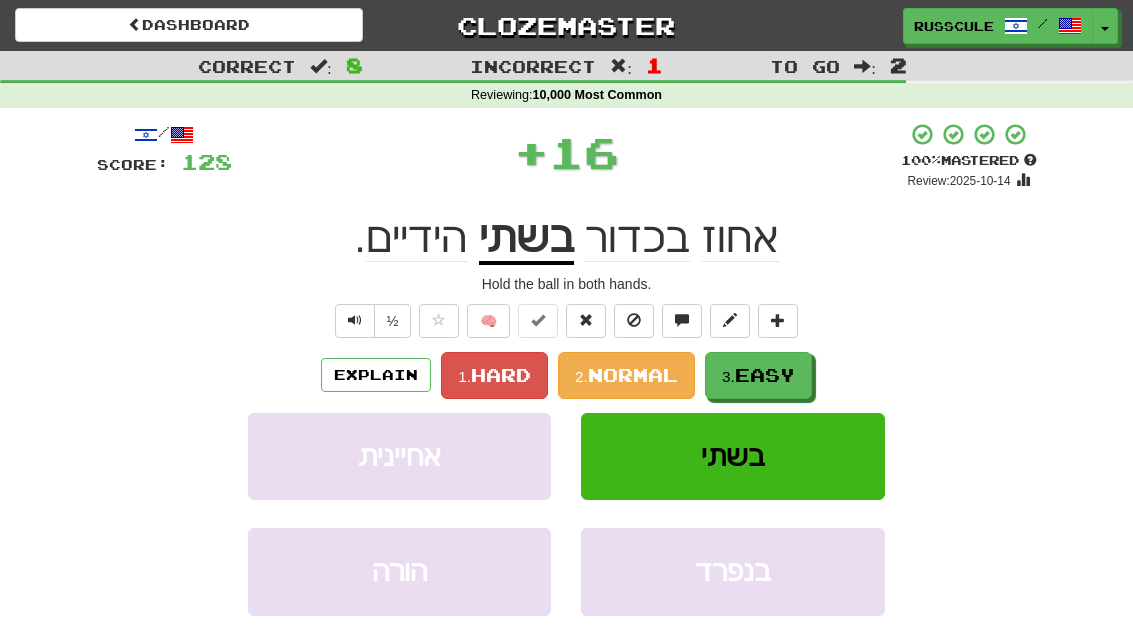 click on "Easy" at bounding box center (765, 375) 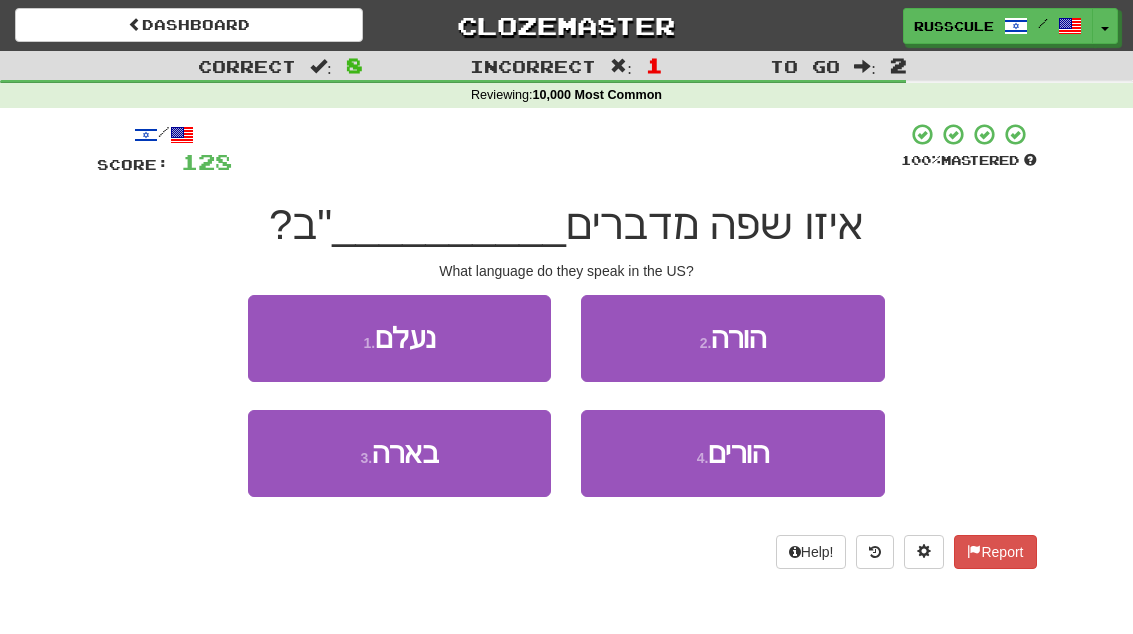 click on "[NUMBER] .  בארה" at bounding box center (399, 453) 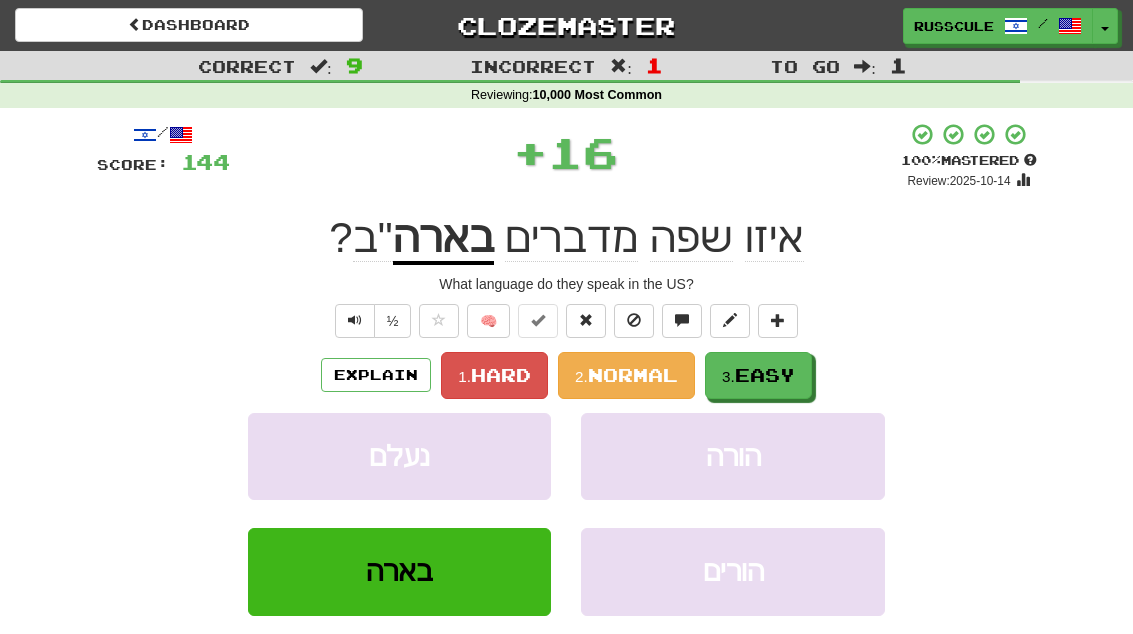 click on "Easy" at bounding box center (765, 375) 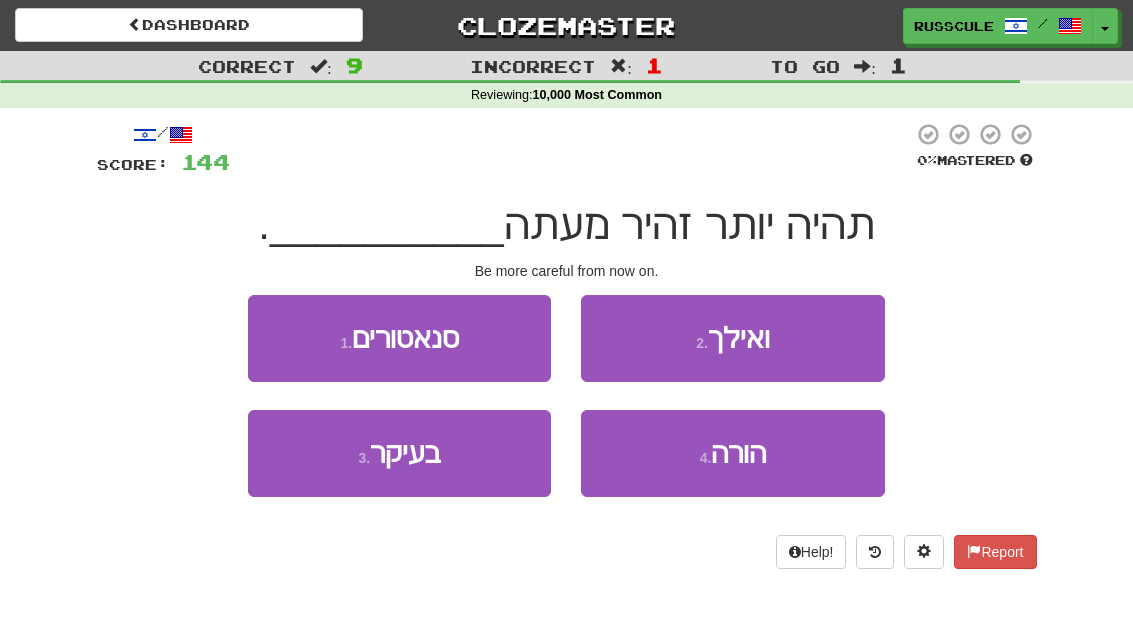 click on "[NUMBER] .  ואילך" at bounding box center (732, 338) 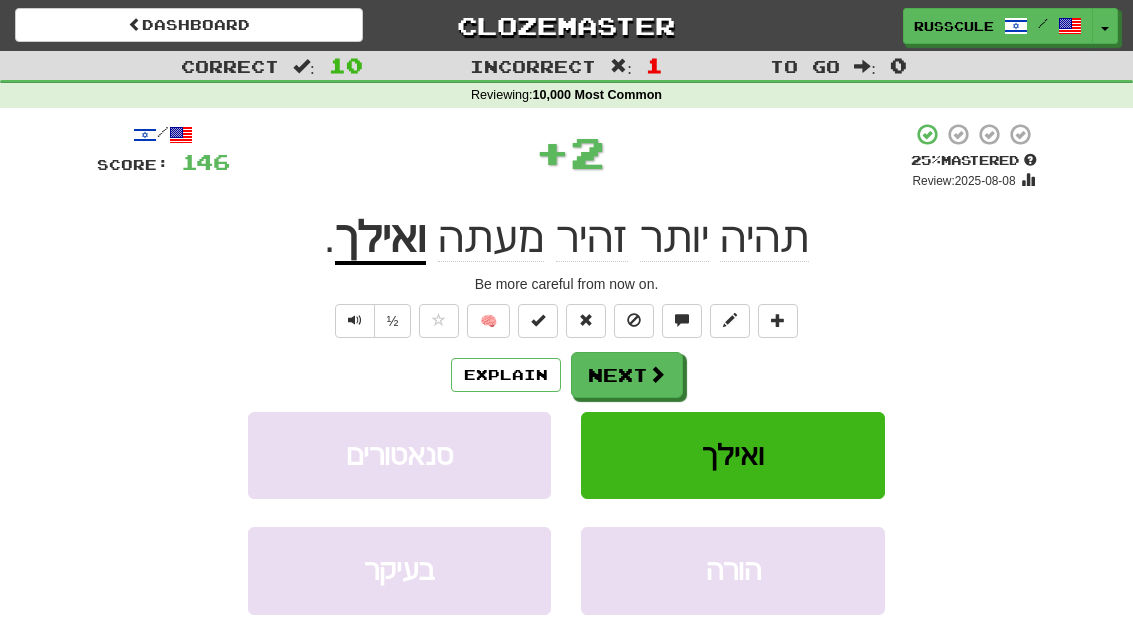 click at bounding box center [657, 374] 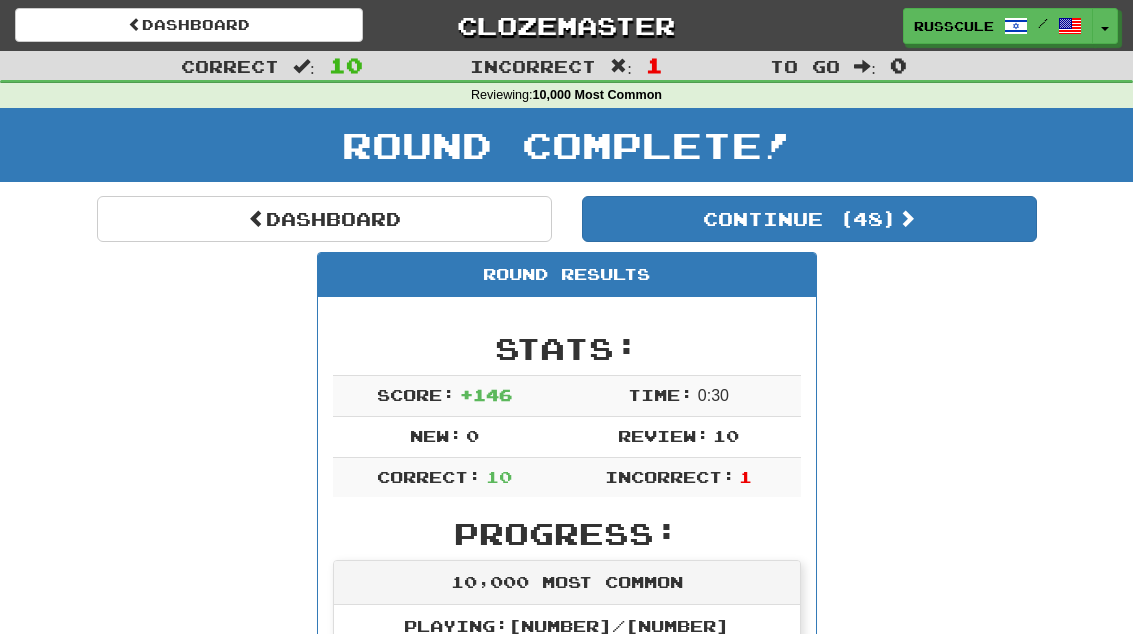 click on "Continue ( [NUMBER] )" at bounding box center (809, 219) 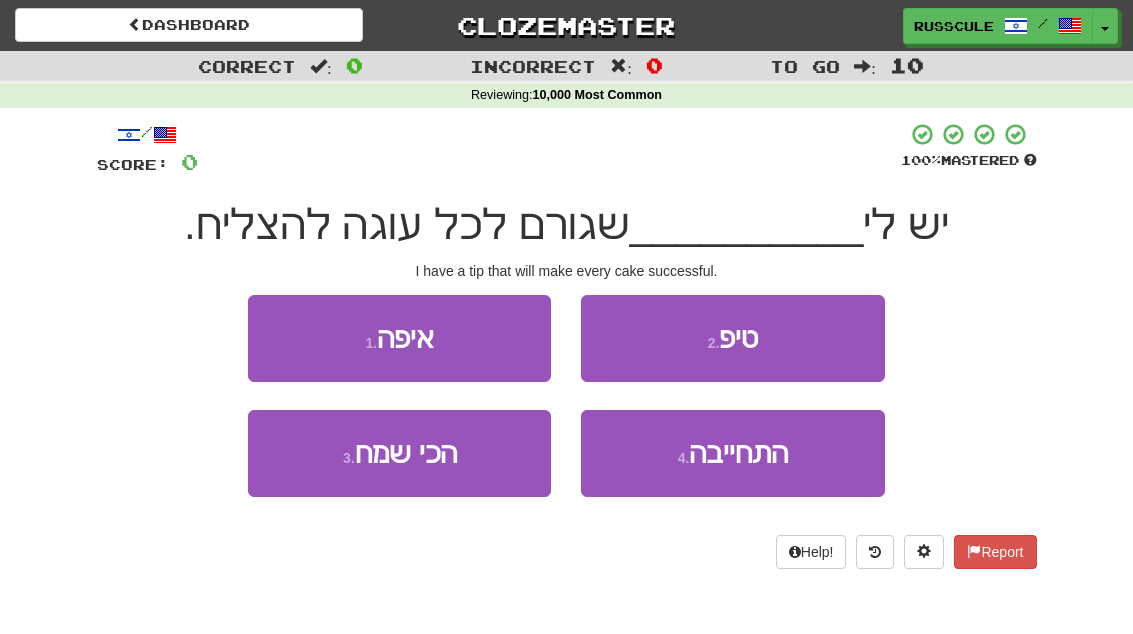 click on "[NUMBER] .  טיפ" at bounding box center (732, 338) 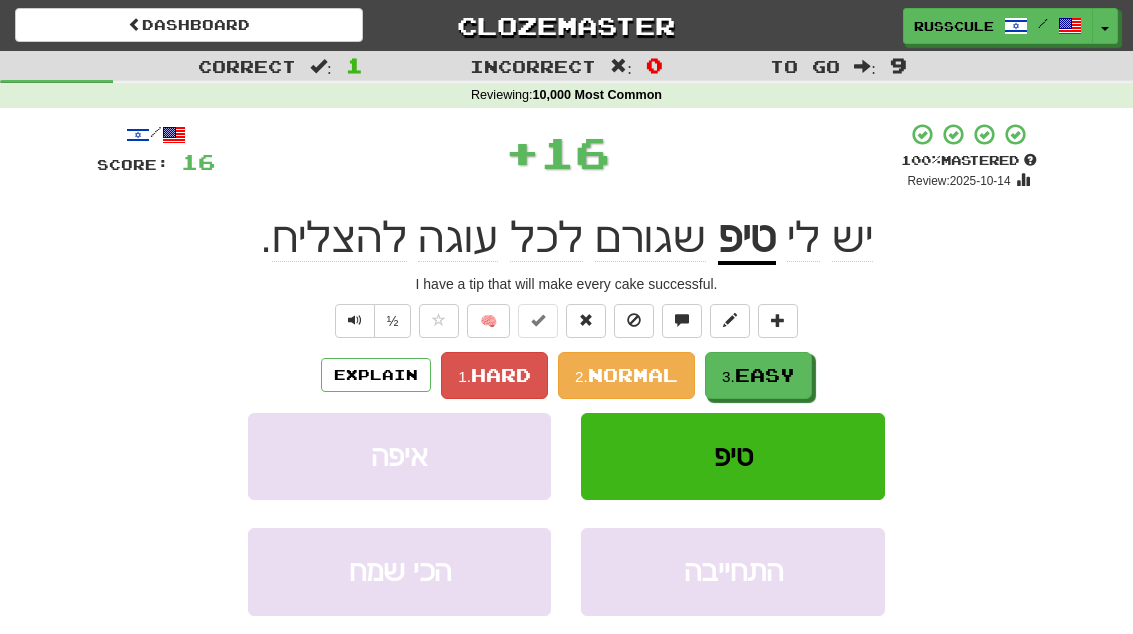 click on "3.  Easy" at bounding box center (758, 375) 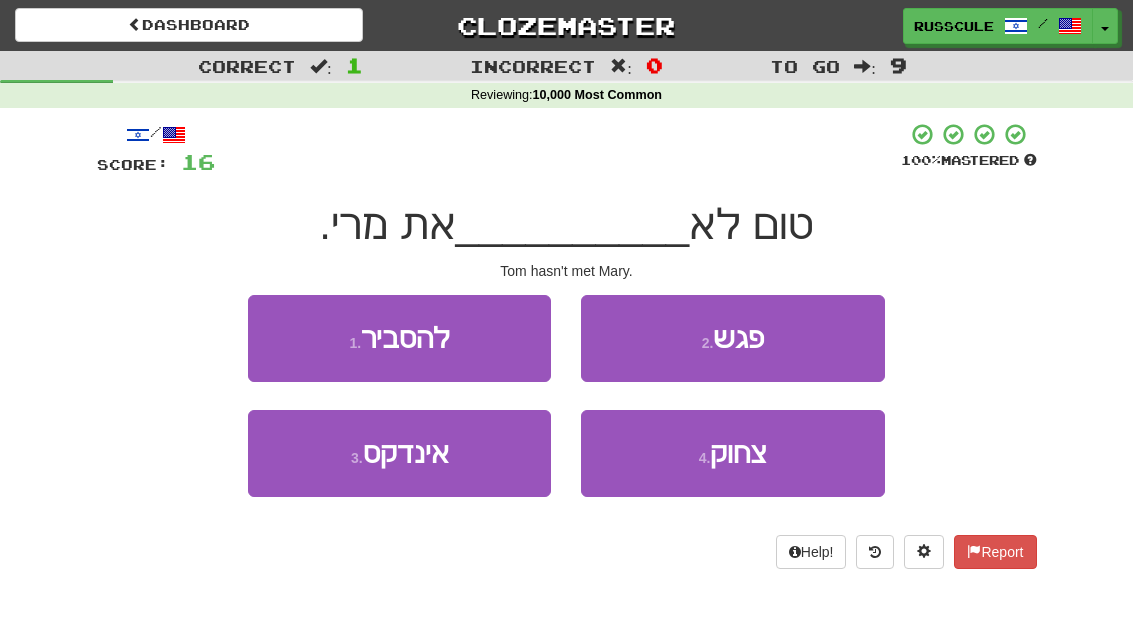 click on "[NUMBER] .  פגש" at bounding box center [732, 338] 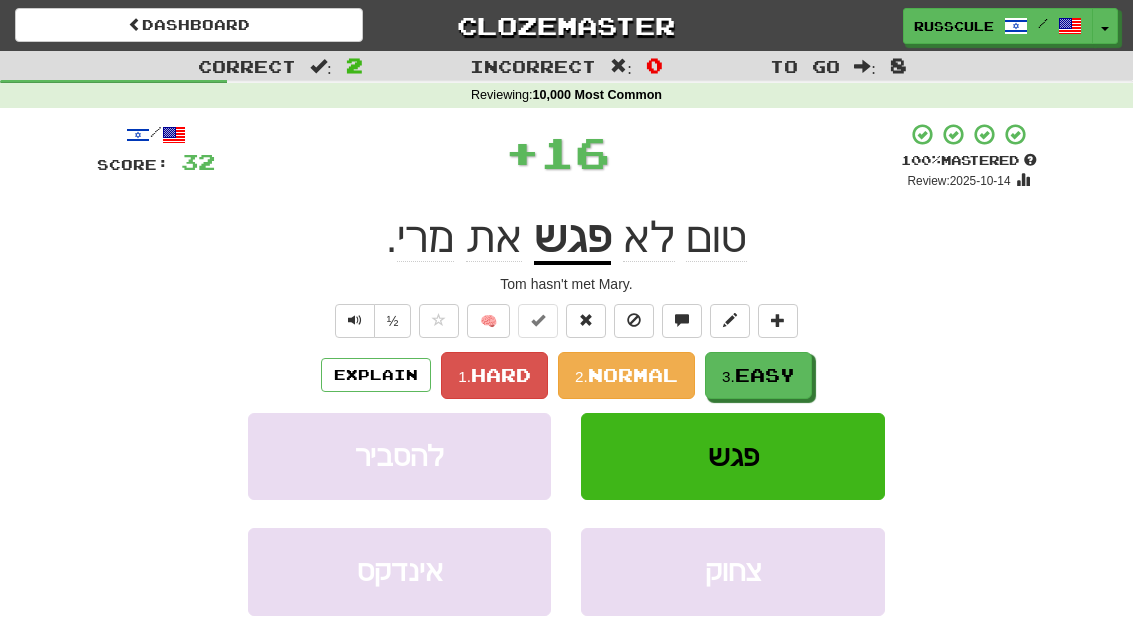 click on "3.  Easy" at bounding box center [758, 375] 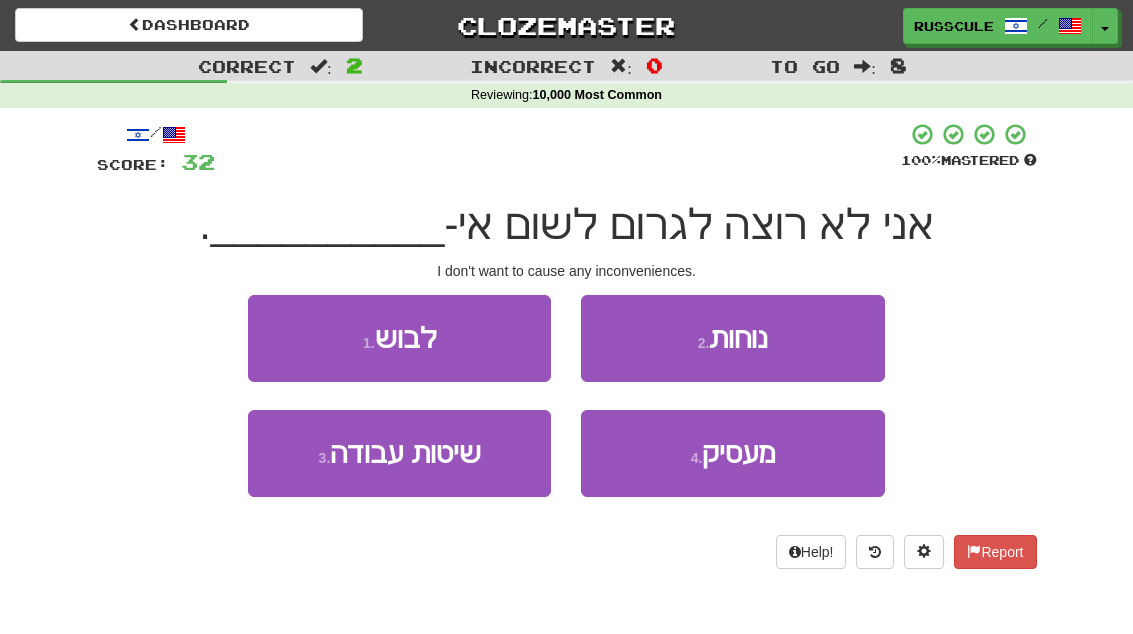 click on "[NUMBER] .  נוחות" at bounding box center [732, 338] 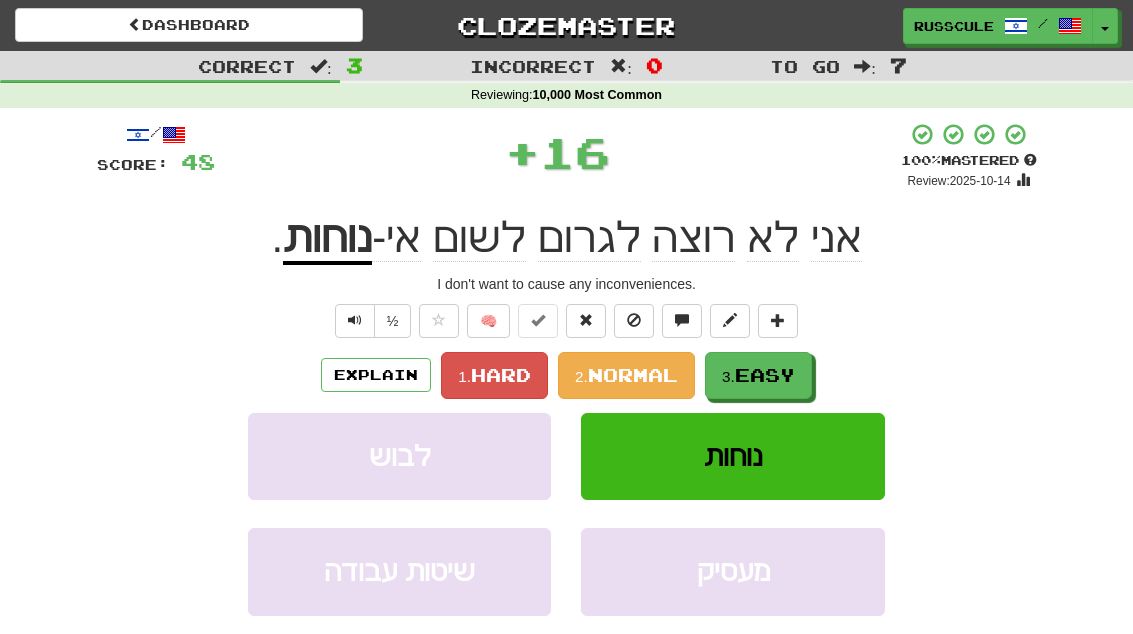 click on "3.  Easy" at bounding box center (758, 375) 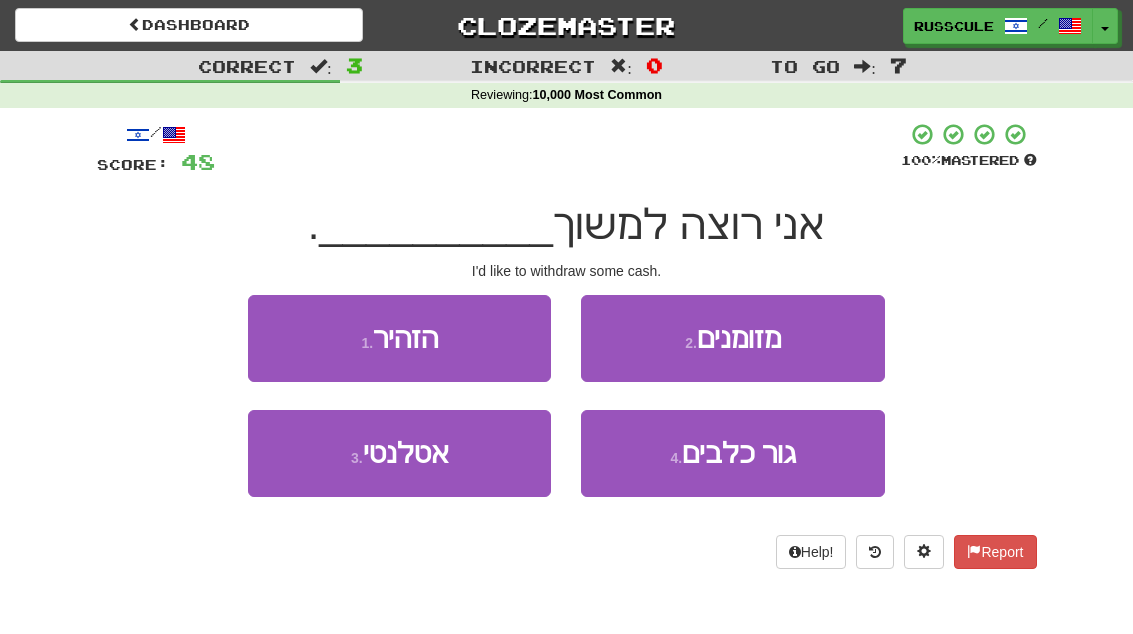click on "[NUMBER] .  מזומנים" at bounding box center (732, 338) 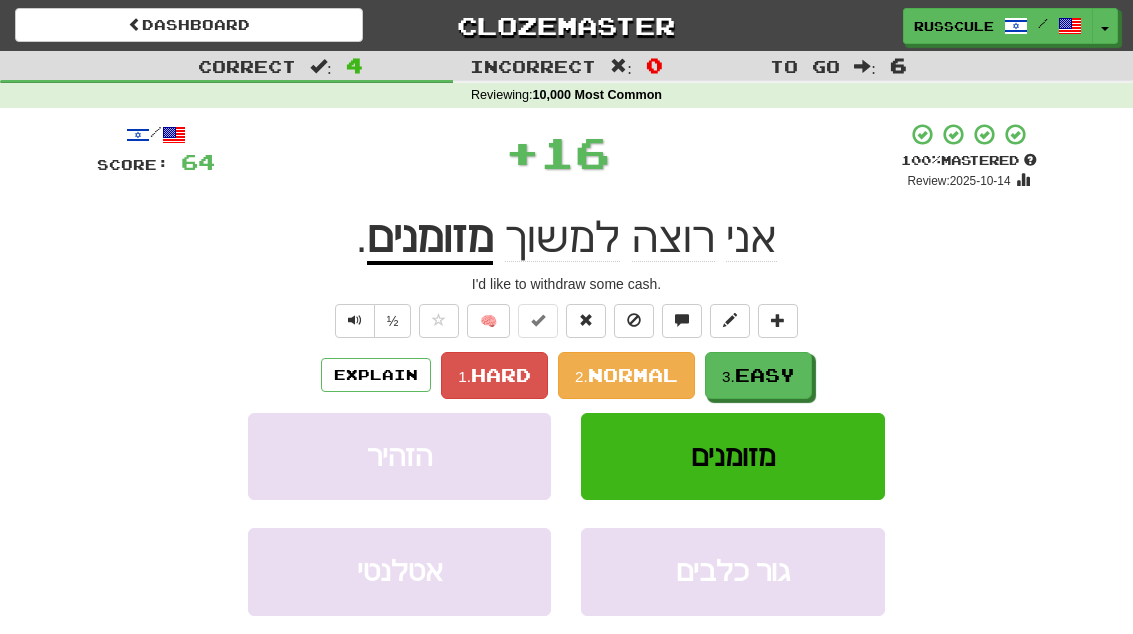 click on "3.  Easy" at bounding box center [758, 375] 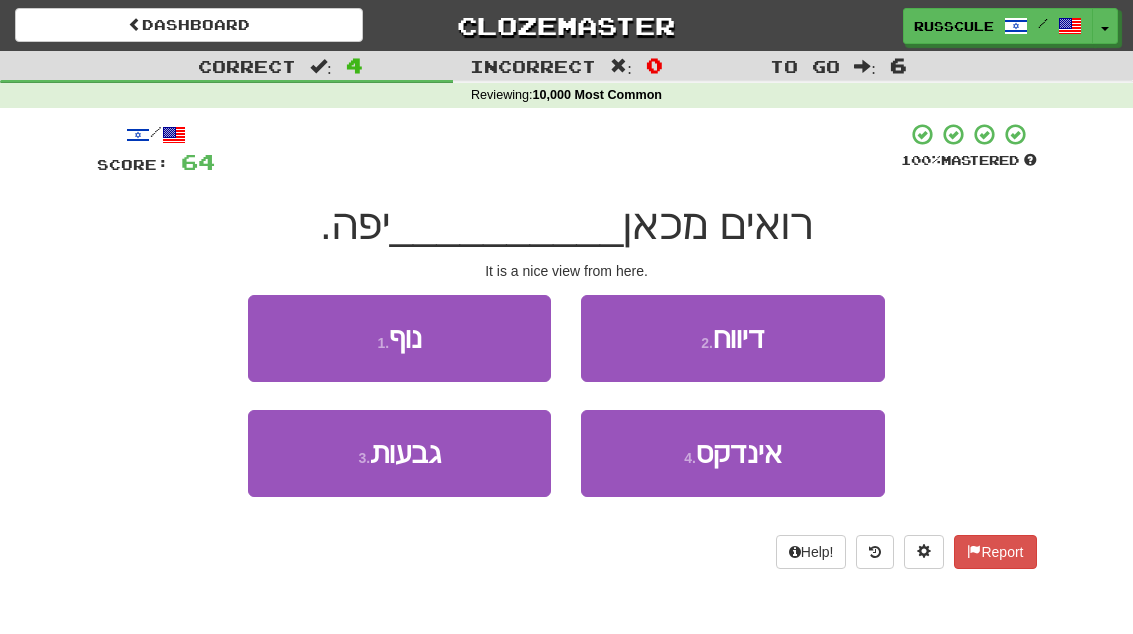 click on "[NUMBER] .  נוף" at bounding box center [399, 338] 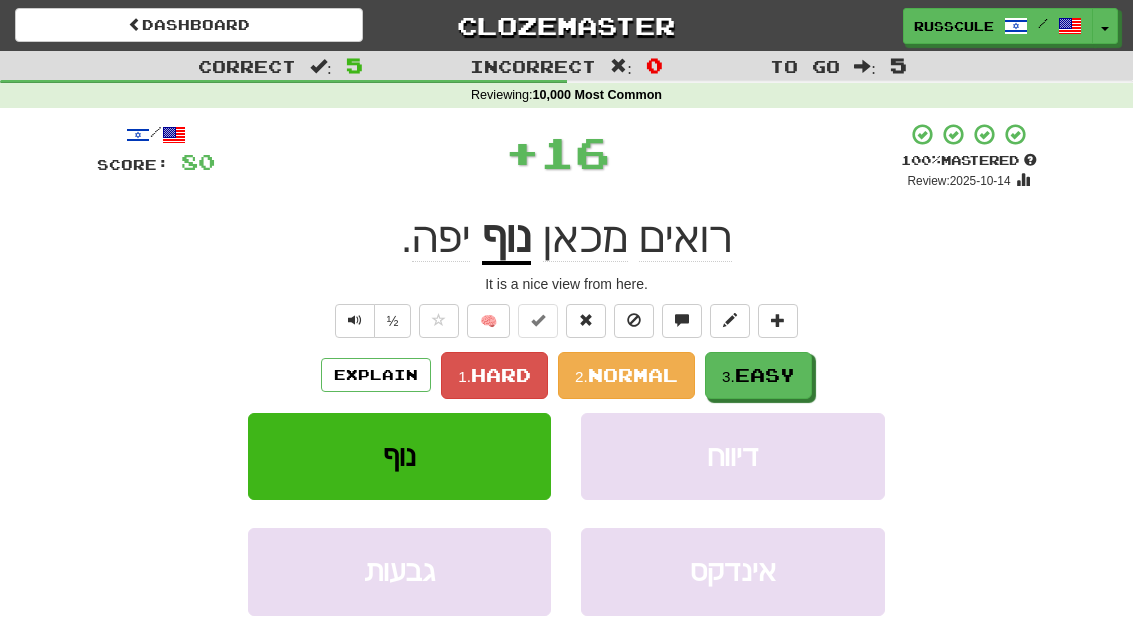 click on "3.  Easy" at bounding box center (758, 375) 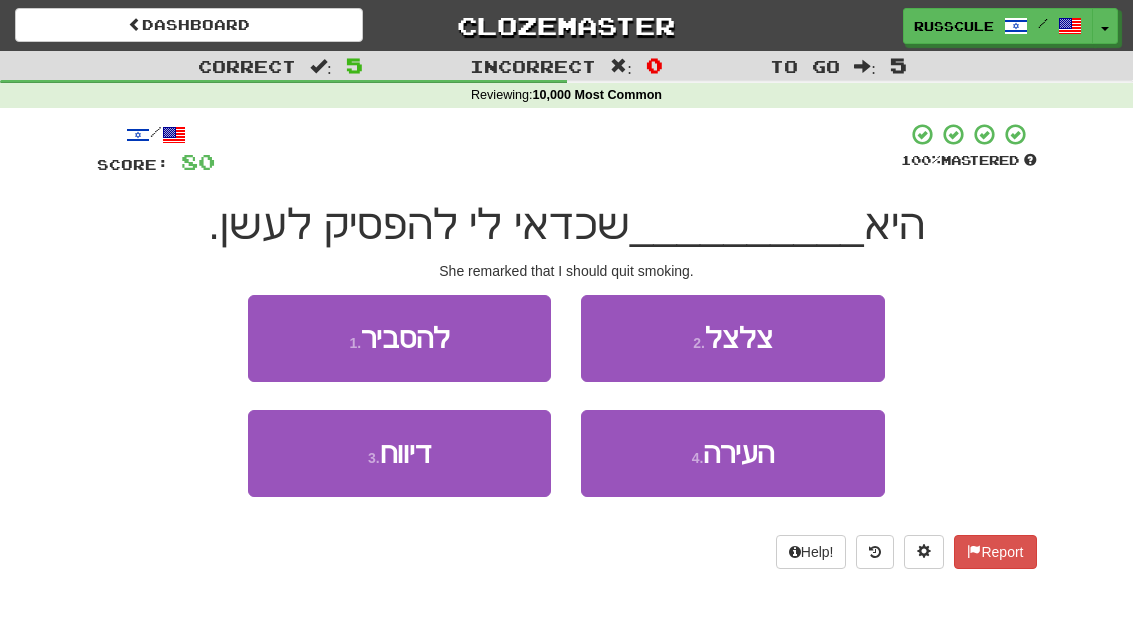 click on "[NUMBER] .  העירה" at bounding box center [732, 453] 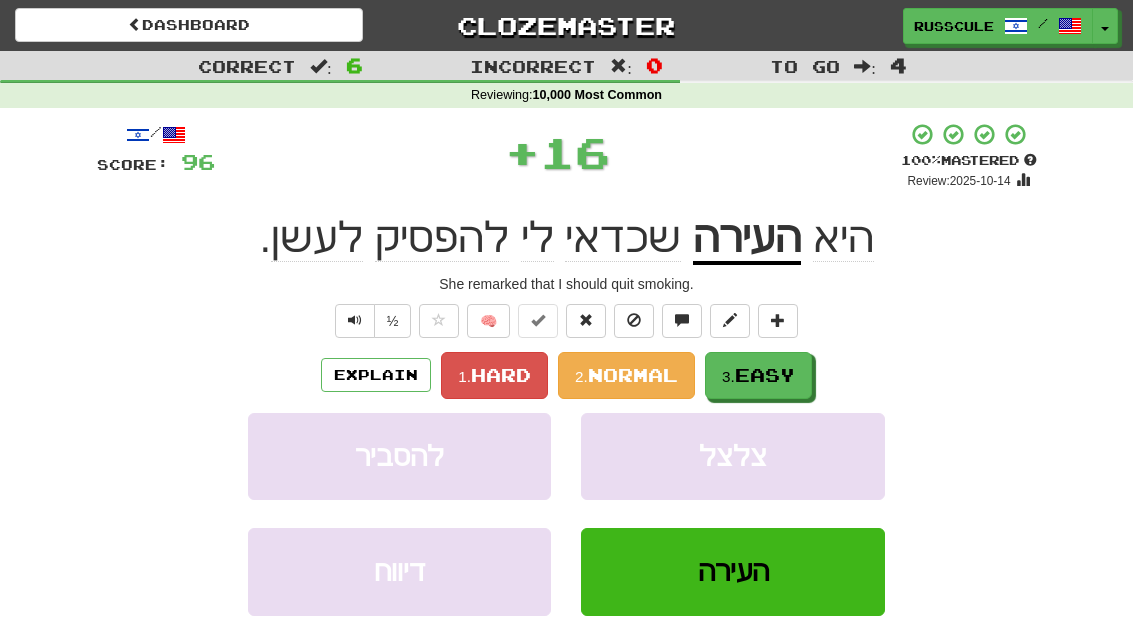 click on "Easy" at bounding box center [765, 375] 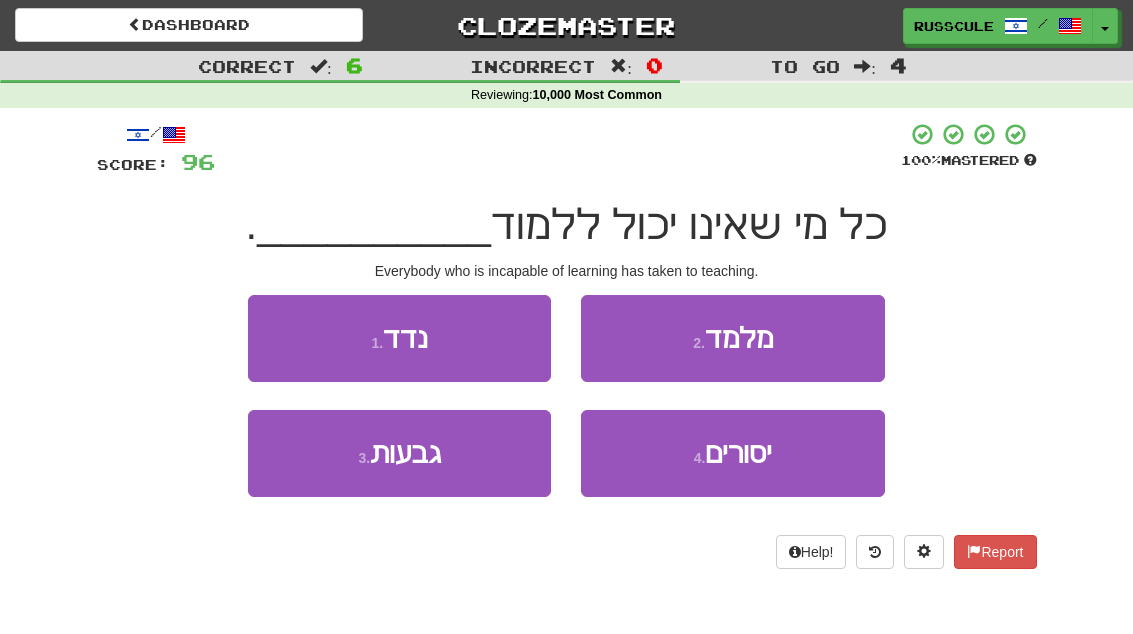click on "[NUMBER] .  מלמד" at bounding box center (732, 338) 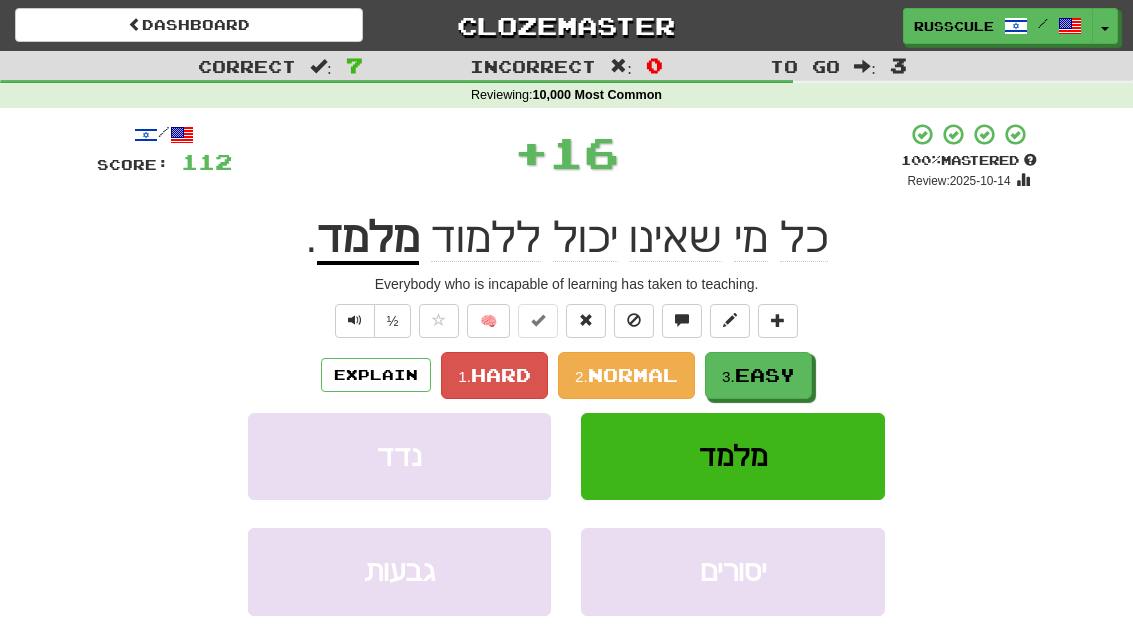 click on "Easy" at bounding box center [765, 375] 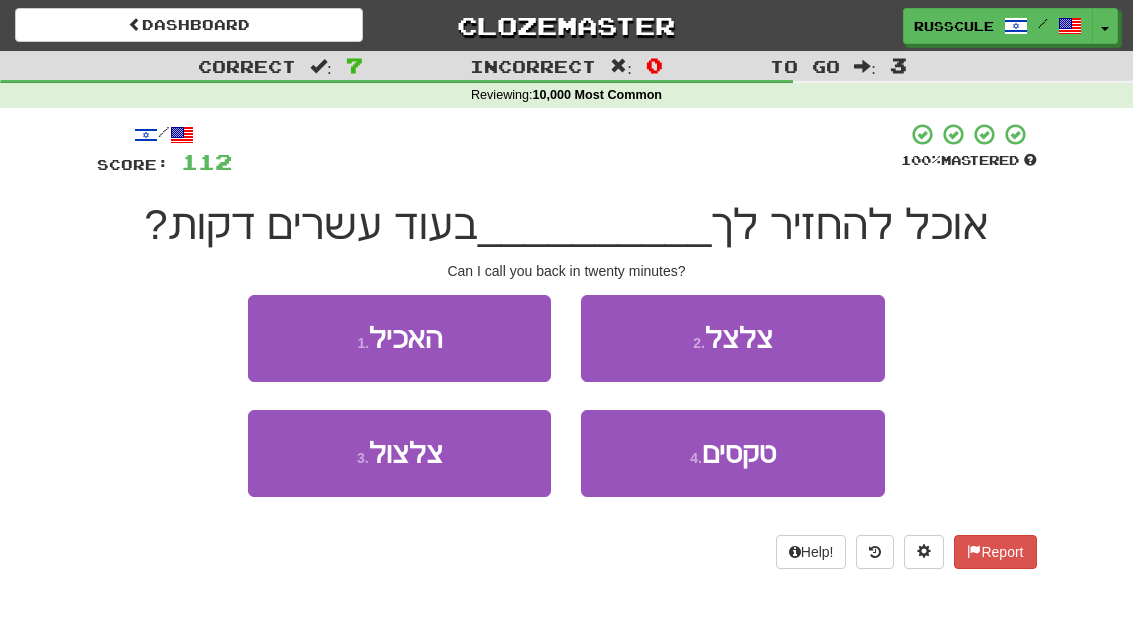 click on "[NUMBER] .  צלצל" at bounding box center [732, 338] 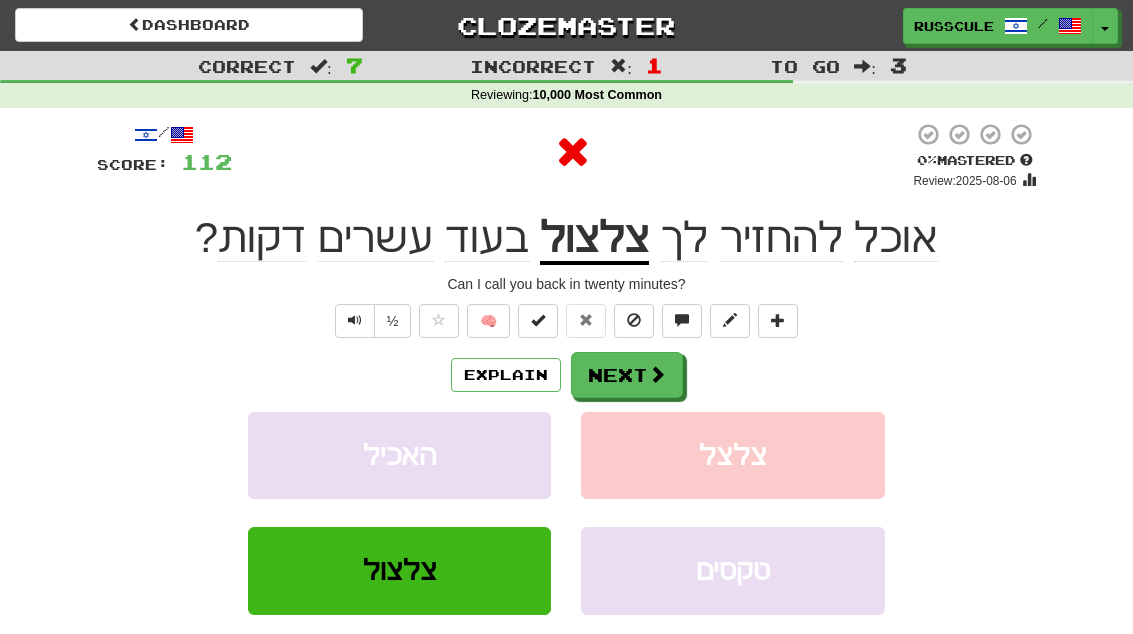 click on "Next" at bounding box center [627, 375] 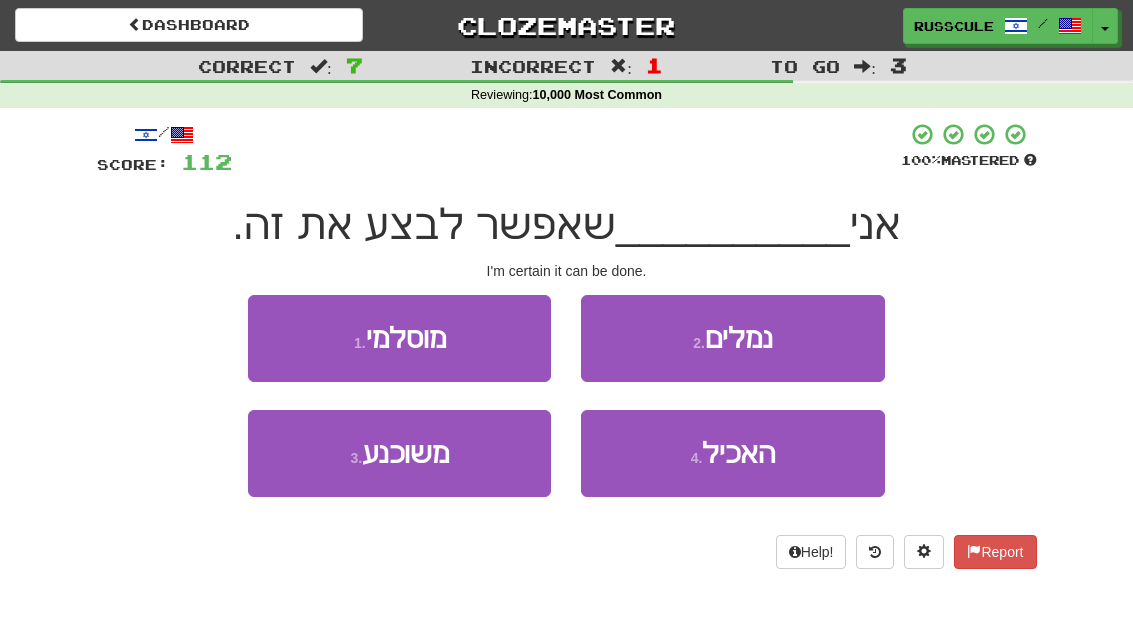 click on "[NUMBER] .  משוכנע" at bounding box center [399, 453] 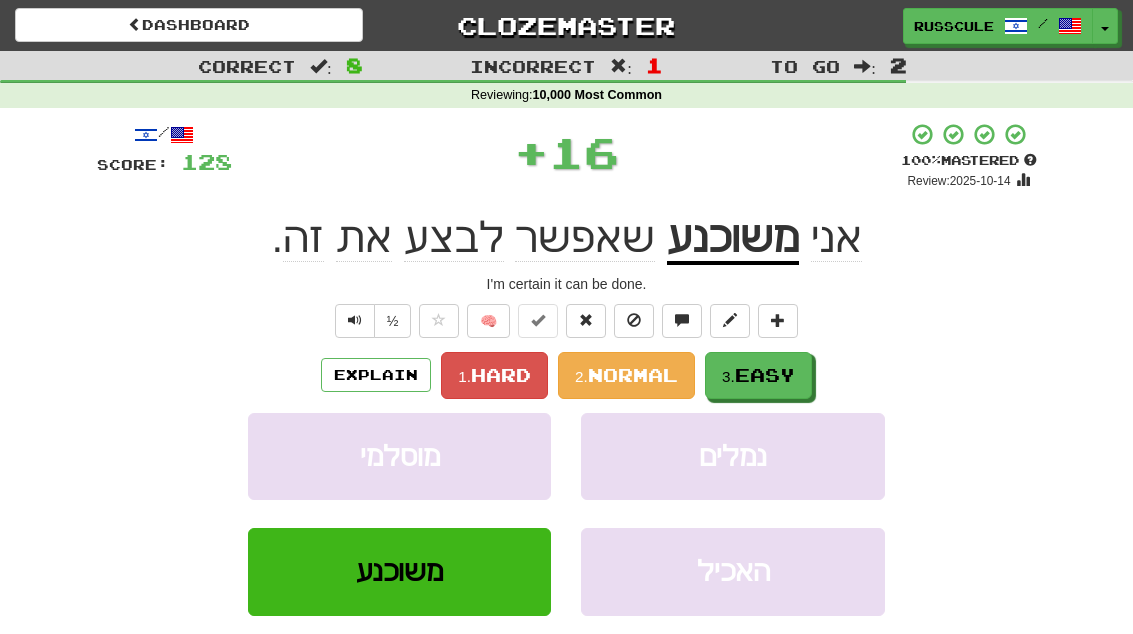 click on "Easy" at bounding box center (765, 375) 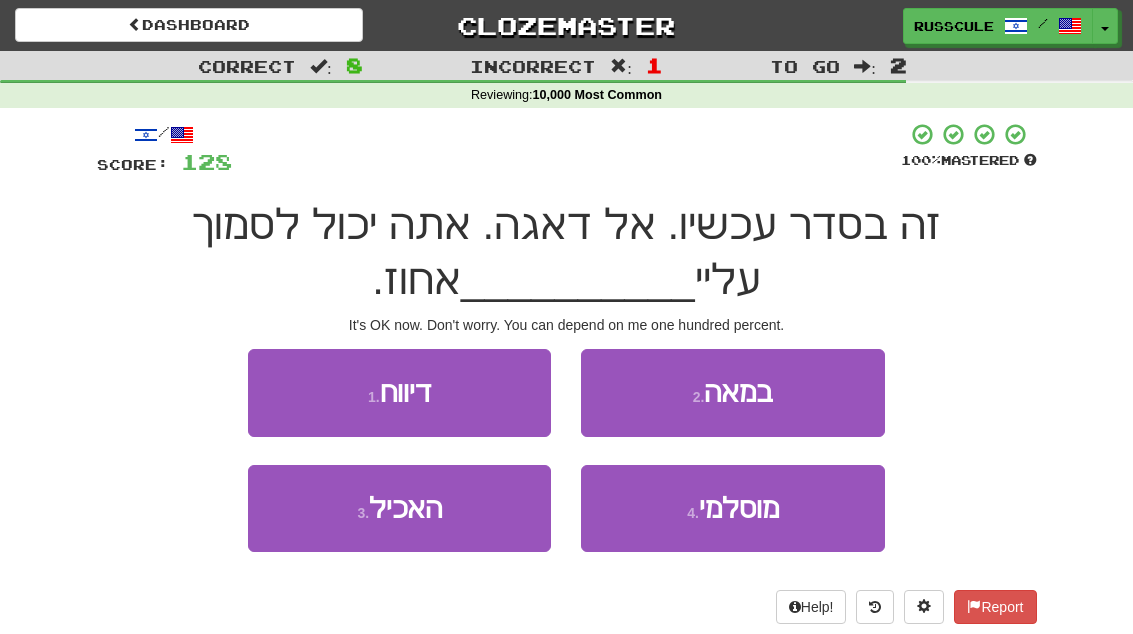 click on "[NUMBER] .  במאה" at bounding box center [732, 392] 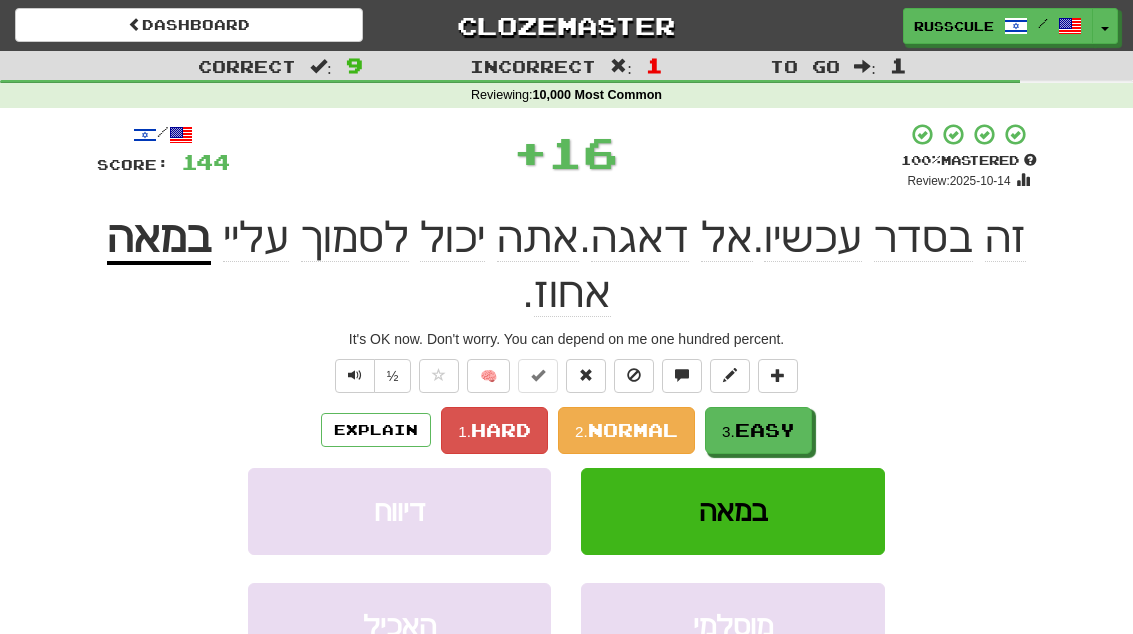 click on "Easy" at bounding box center (765, 430) 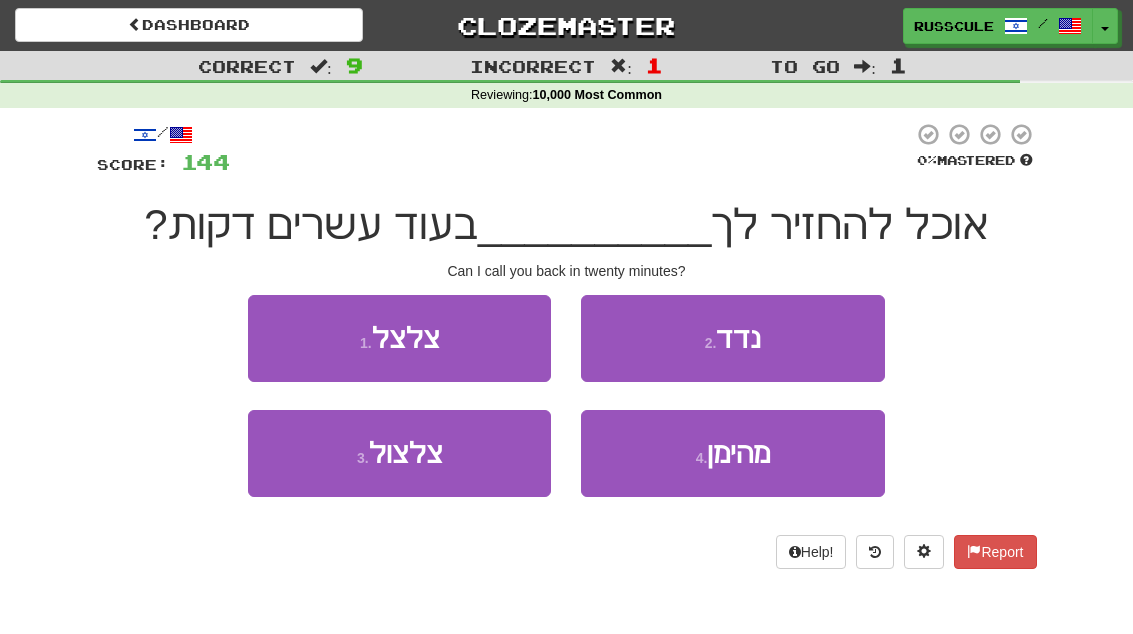 click on "[NUMBER] .  צלצול" at bounding box center [399, 453] 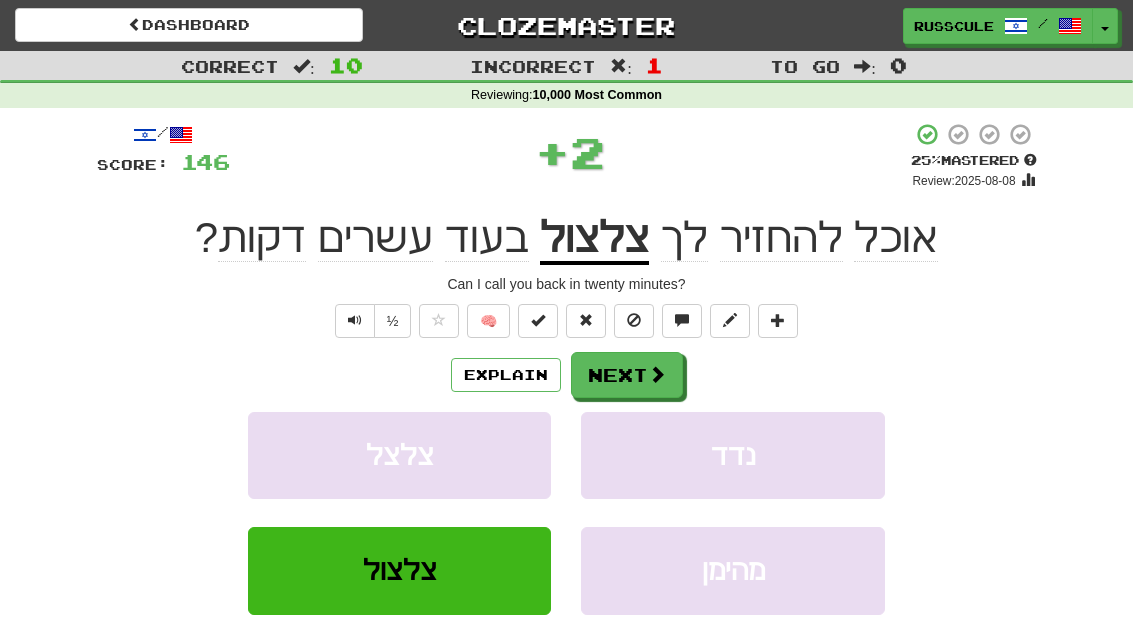 click on "Next" at bounding box center [627, 375] 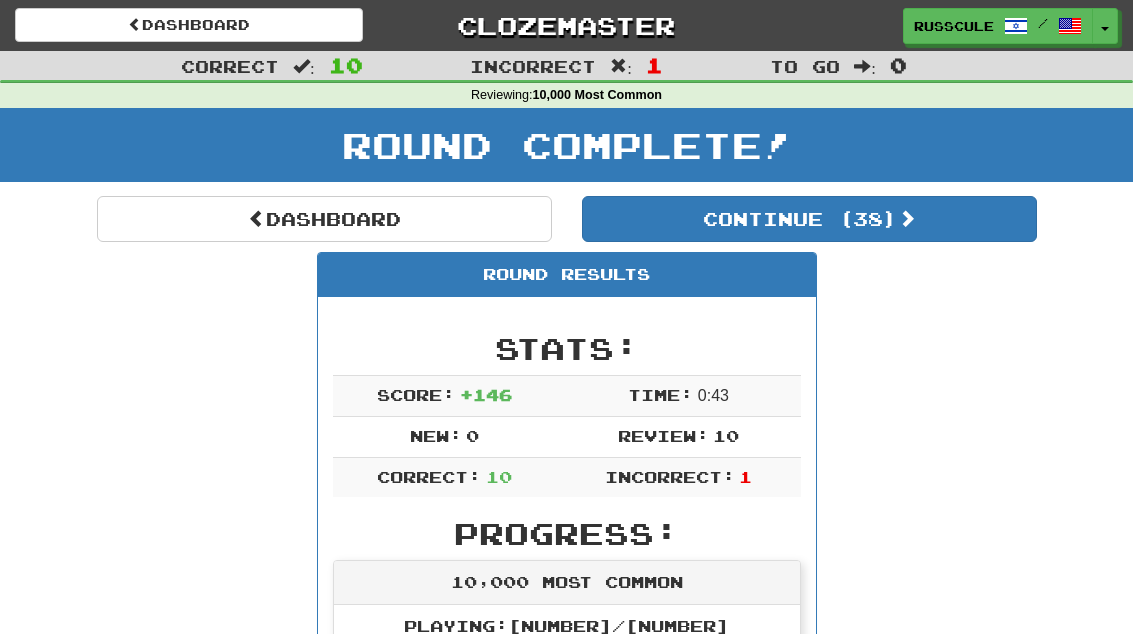 click on "Continue ( 38 )" at bounding box center [809, 219] 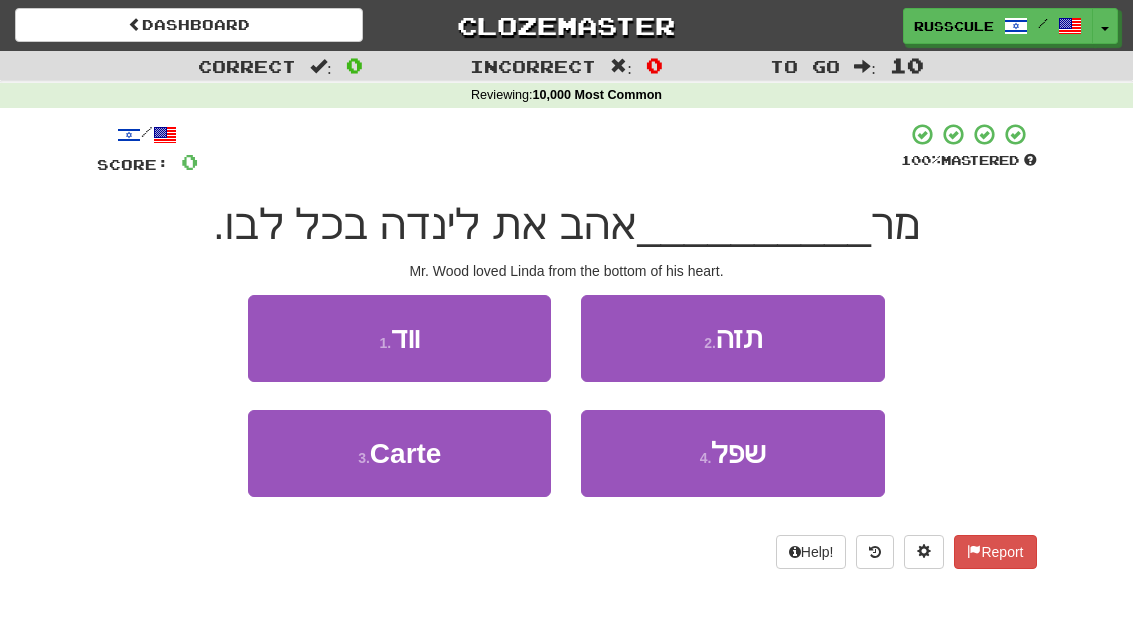 click on "[NUMBER] .  ווד" at bounding box center [399, 338] 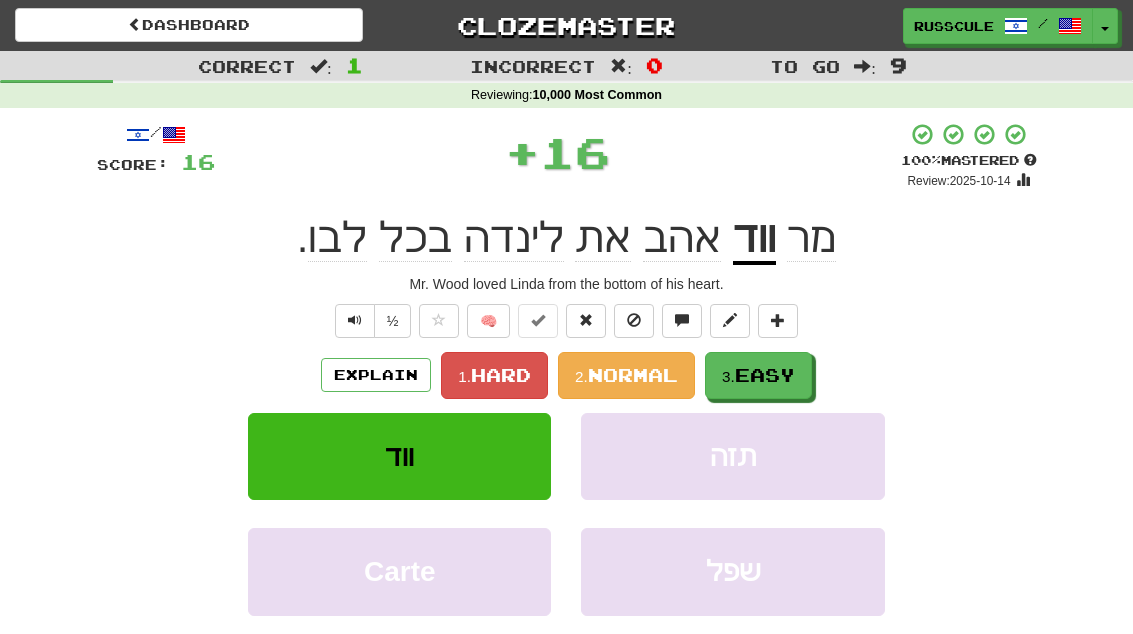 click on "3.  Easy" at bounding box center [758, 375] 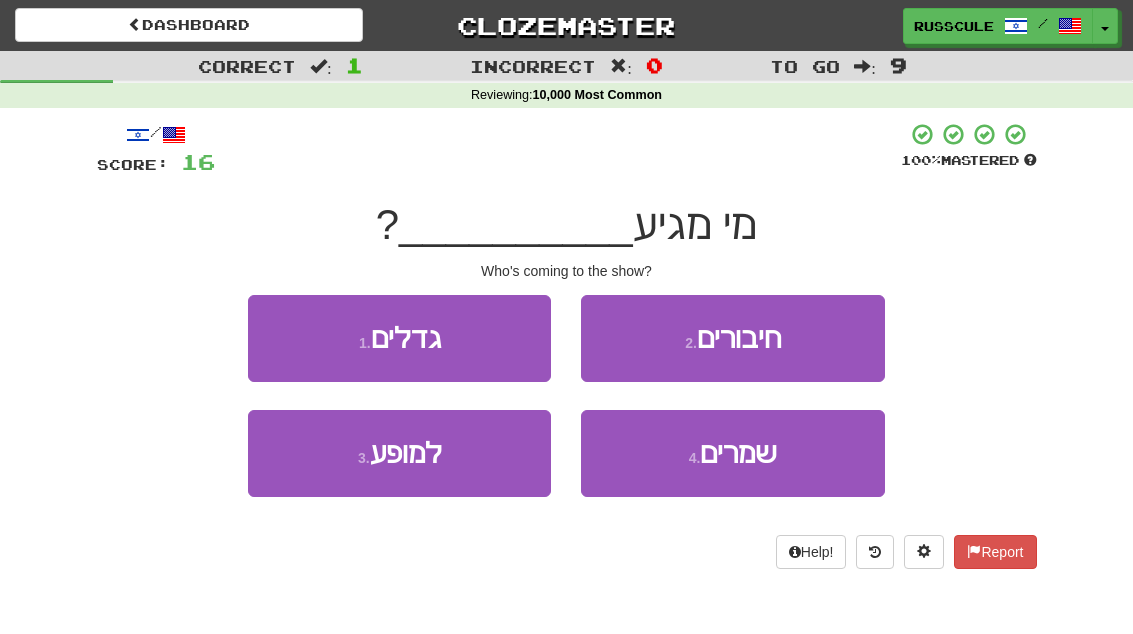 click on "[NUMBER] .  למופע" at bounding box center (399, 453) 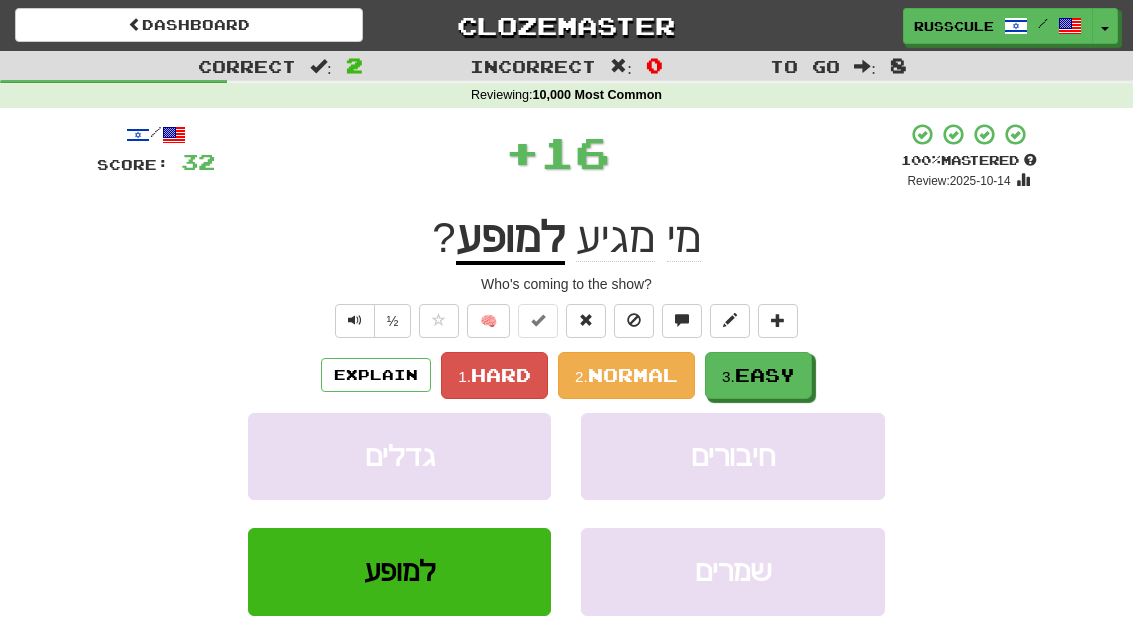 click on "3.  Easy" at bounding box center [758, 375] 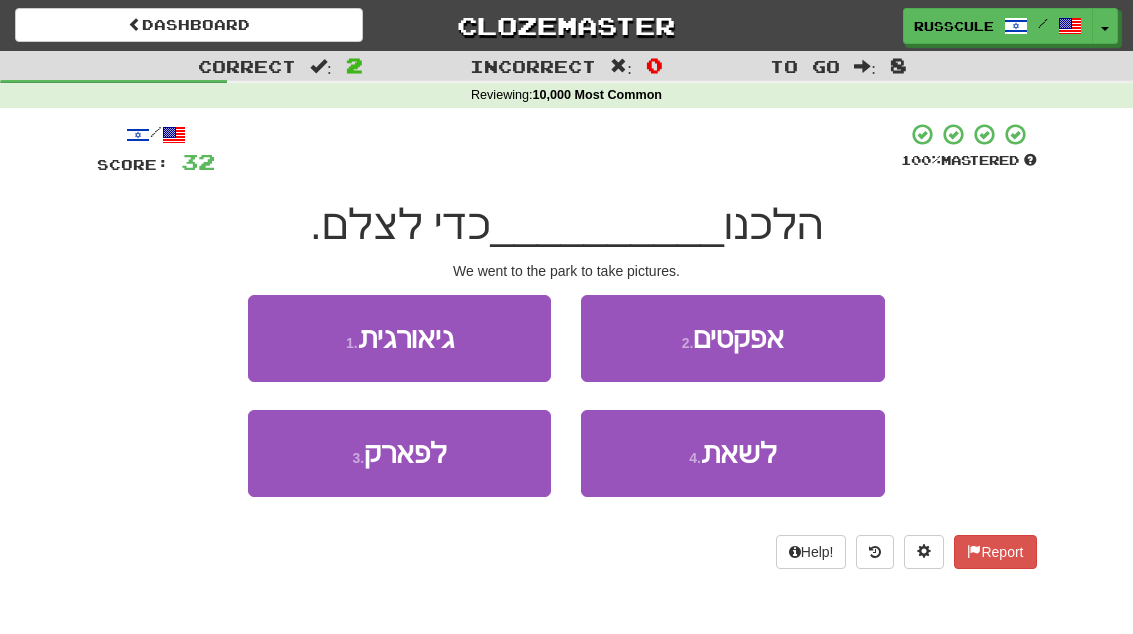 click on "[NUMBER] .  לפארק" at bounding box center (399, 453) 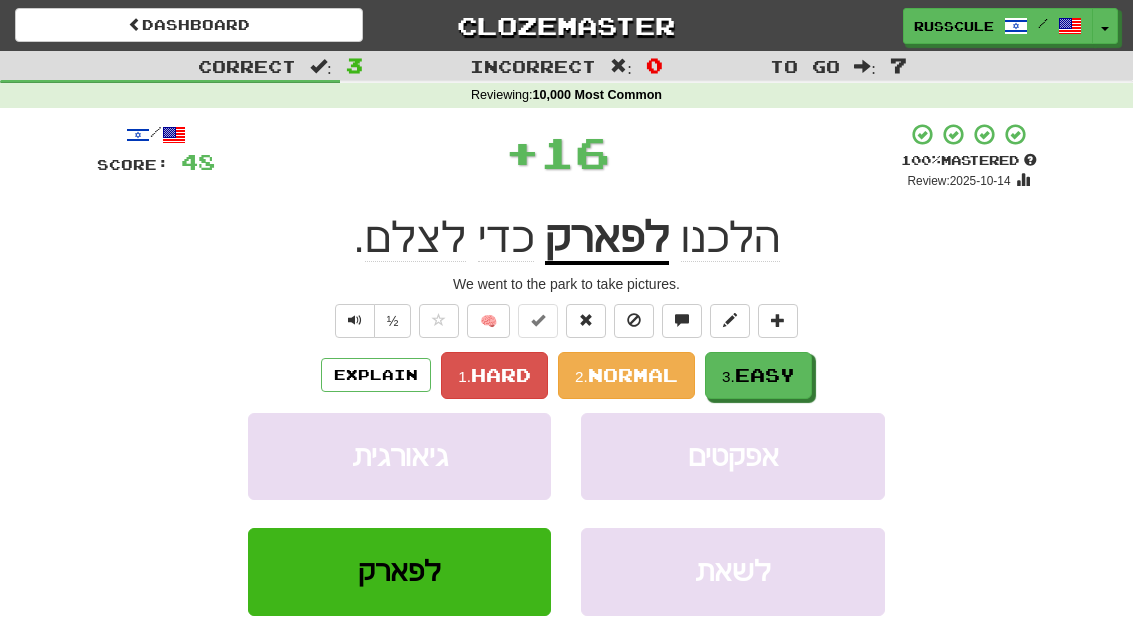 click on "3.  Easy" at bounding box center (758, 375) 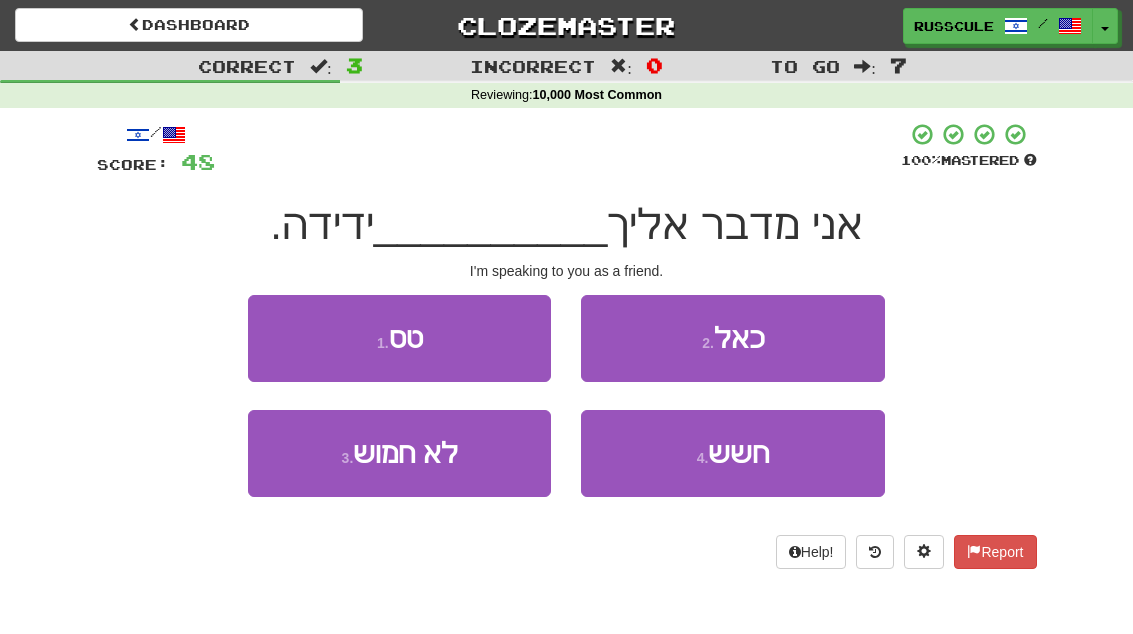 click on "[NUMBER] .  כאל" at bounding box center (732, 338) 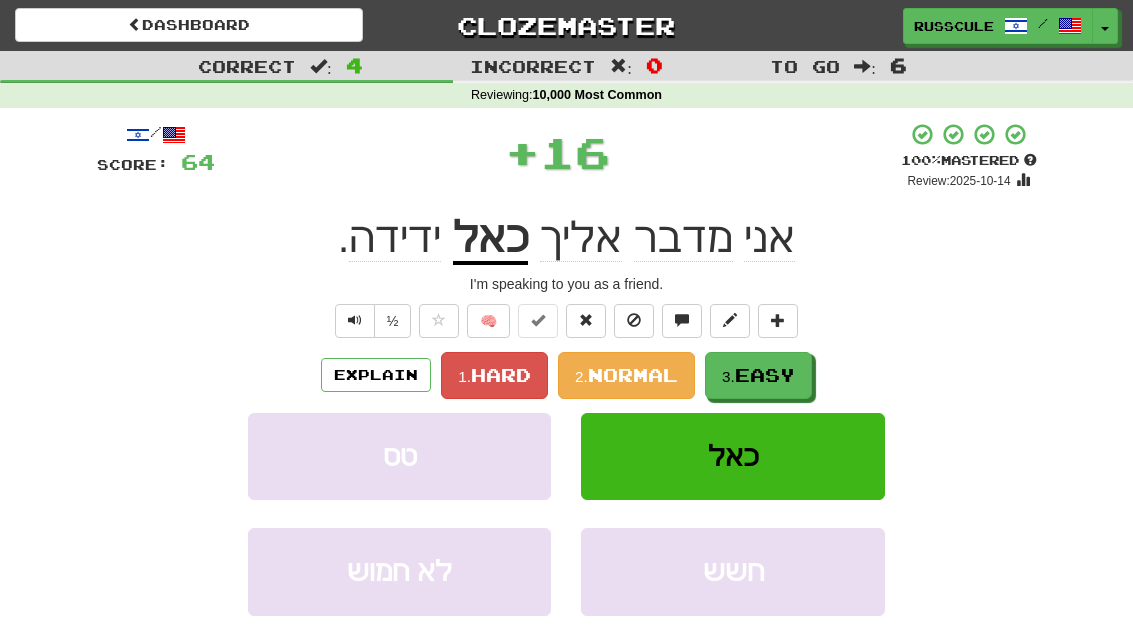 click on "3.  Easy" at bounding box center (758, 375) 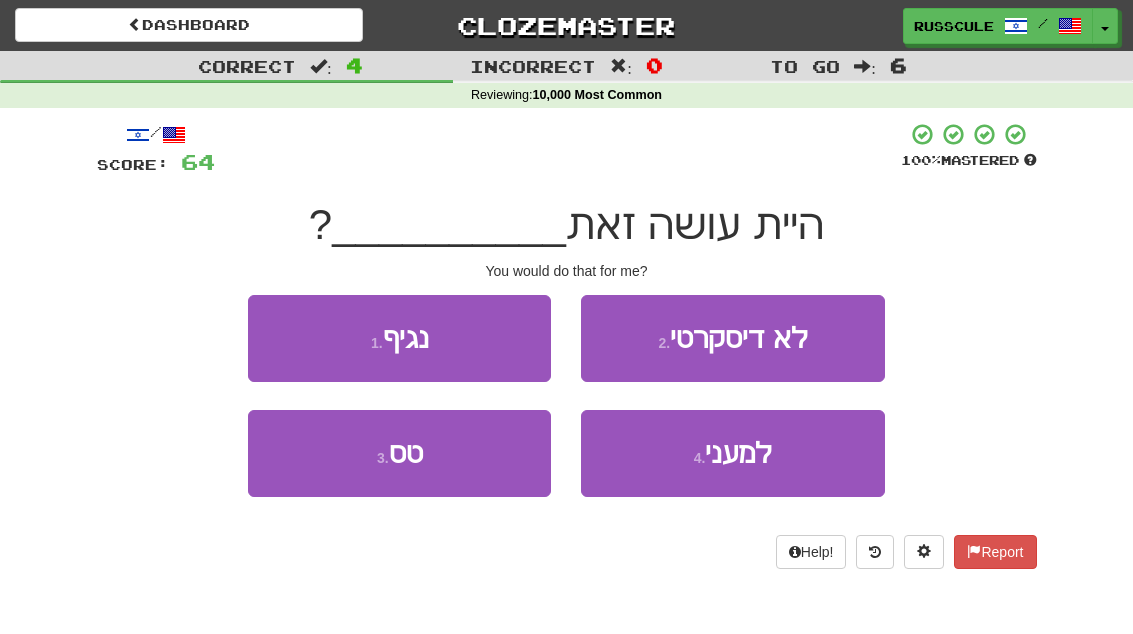 click on "[NUMBER] .  למעני" at bounding box center (732, 453) 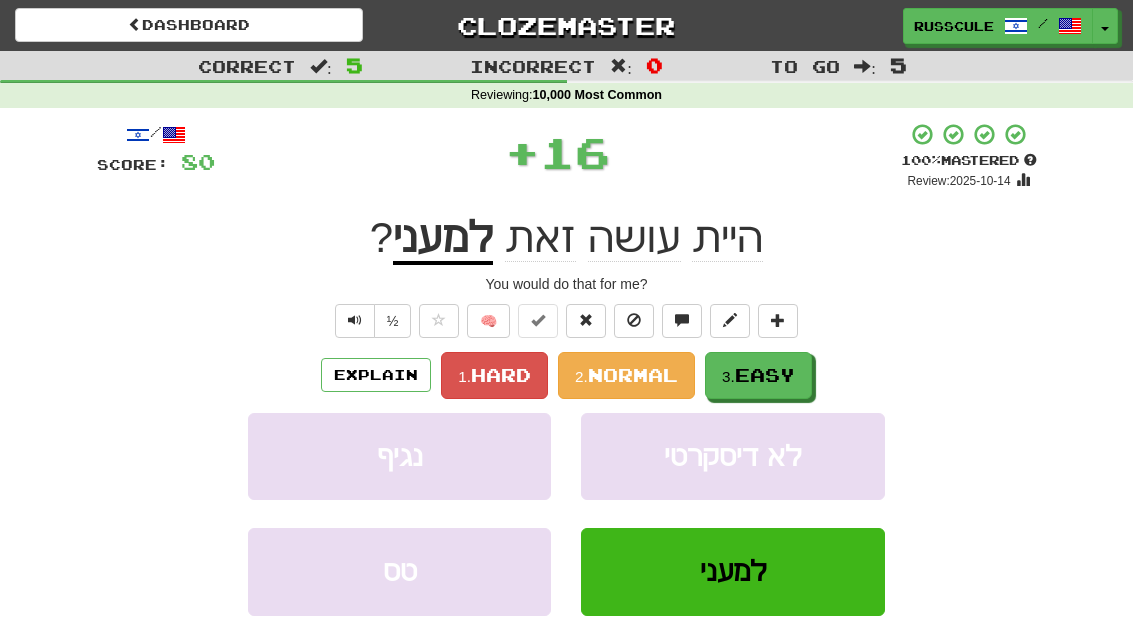 click on "3.  Easy" at bounding box center (758, 375) 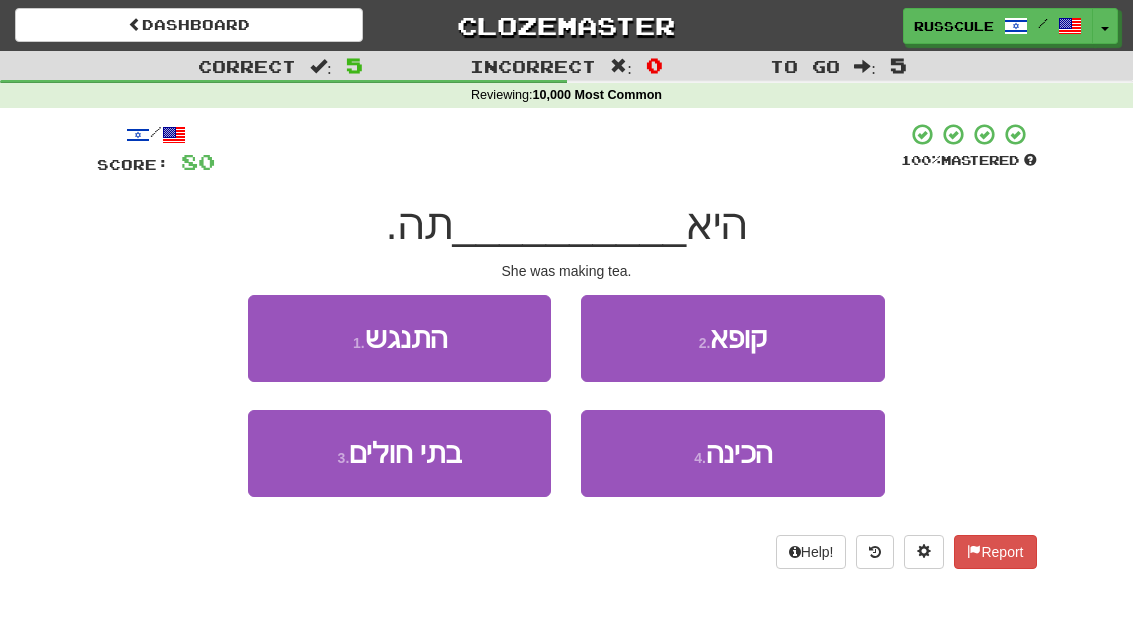 click on "[NUMBER] .  הכינה" at bounding box center [732, 453] 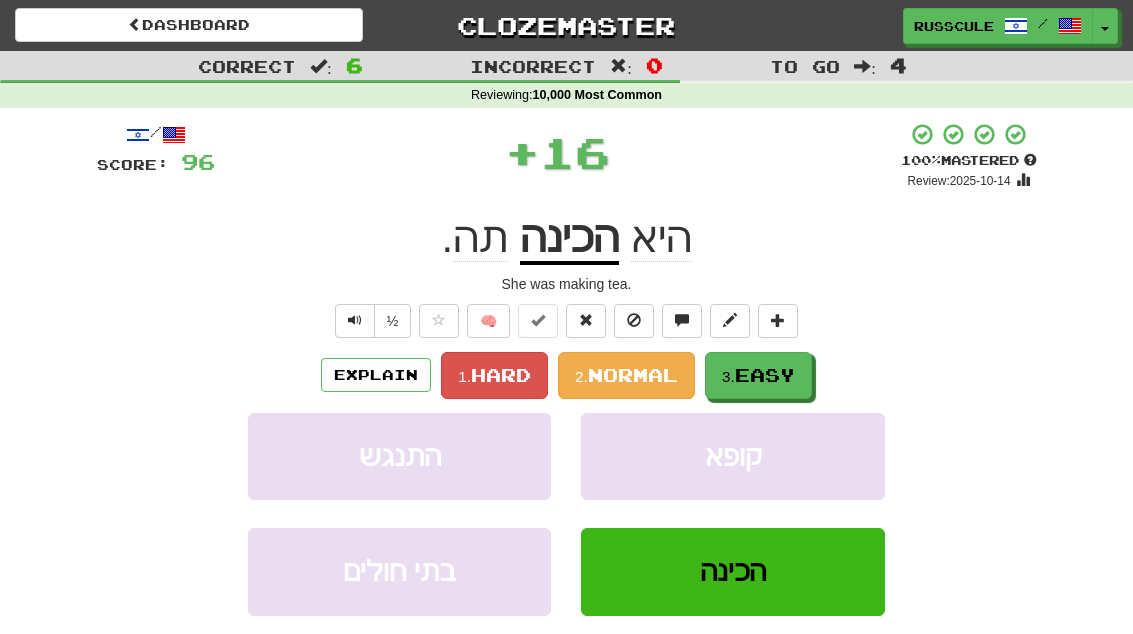 click on "3.  Easy" at bounding box center [758, 375] 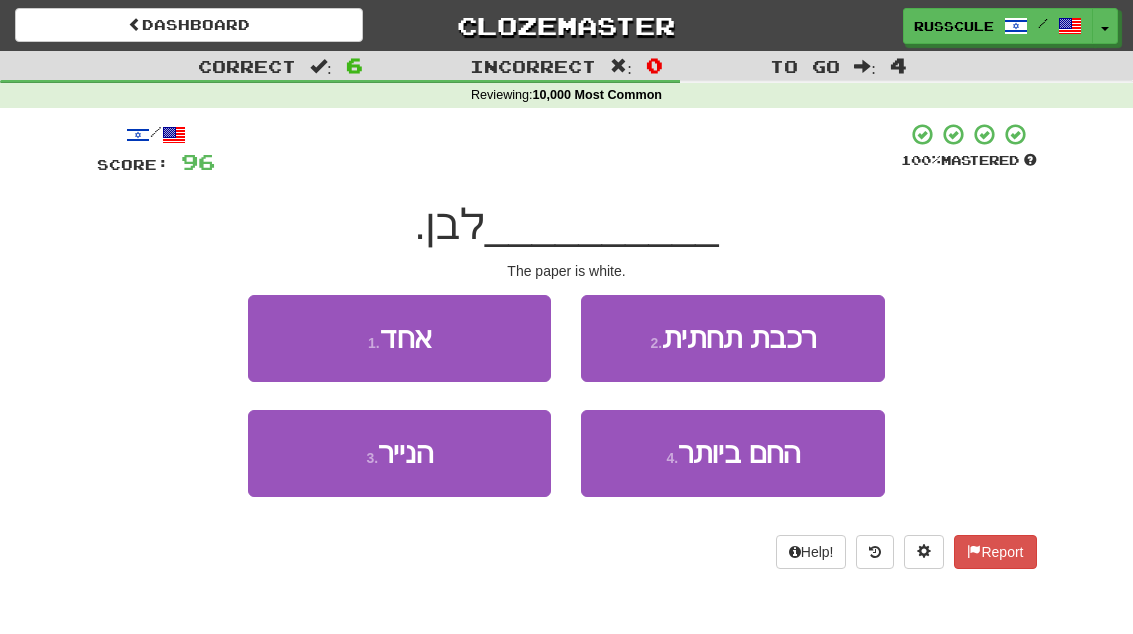 click on "[NUMBER] .  הנייר" at bounding box center (399, 453) 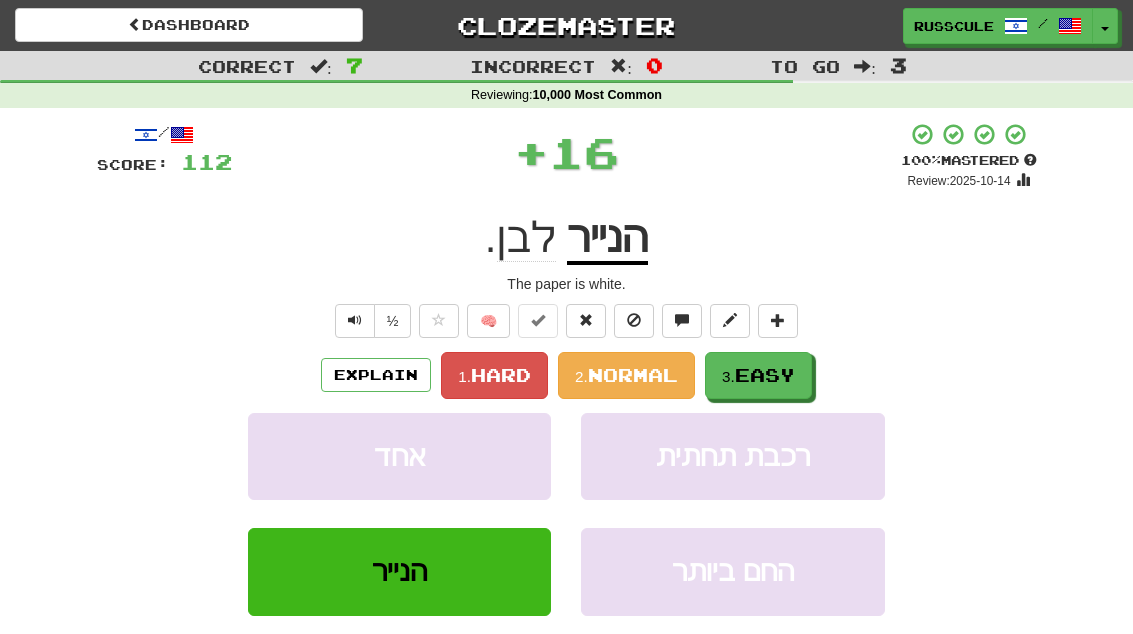 click on "Easy" at bounding box center (765, 375) 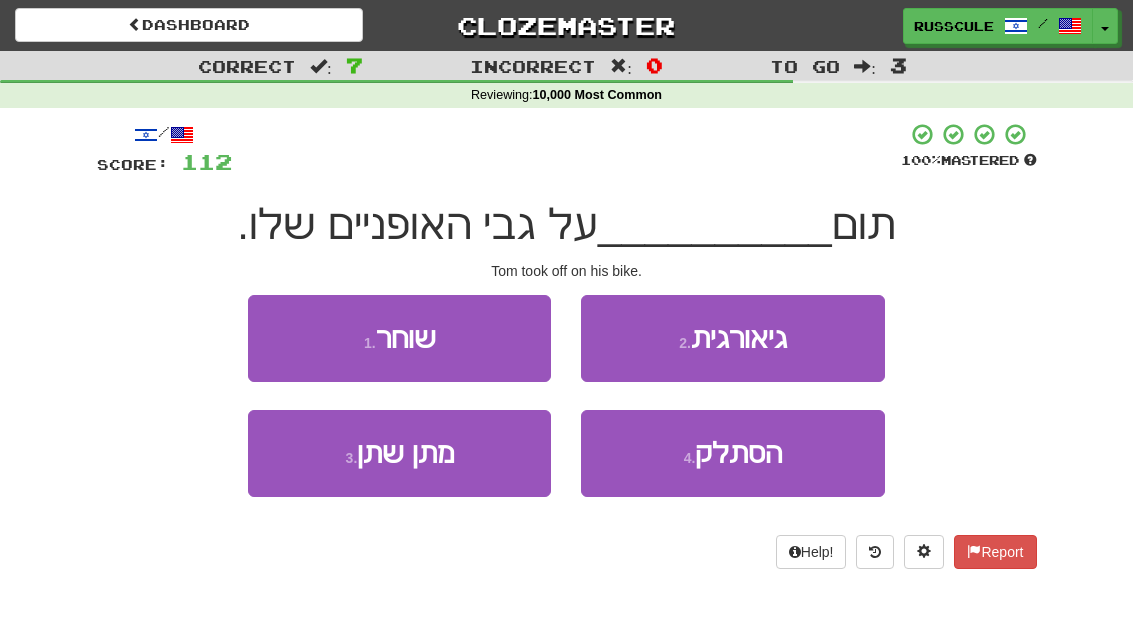click on "[NUMBER] .  הסתלק" at bounding box center [732, 453] 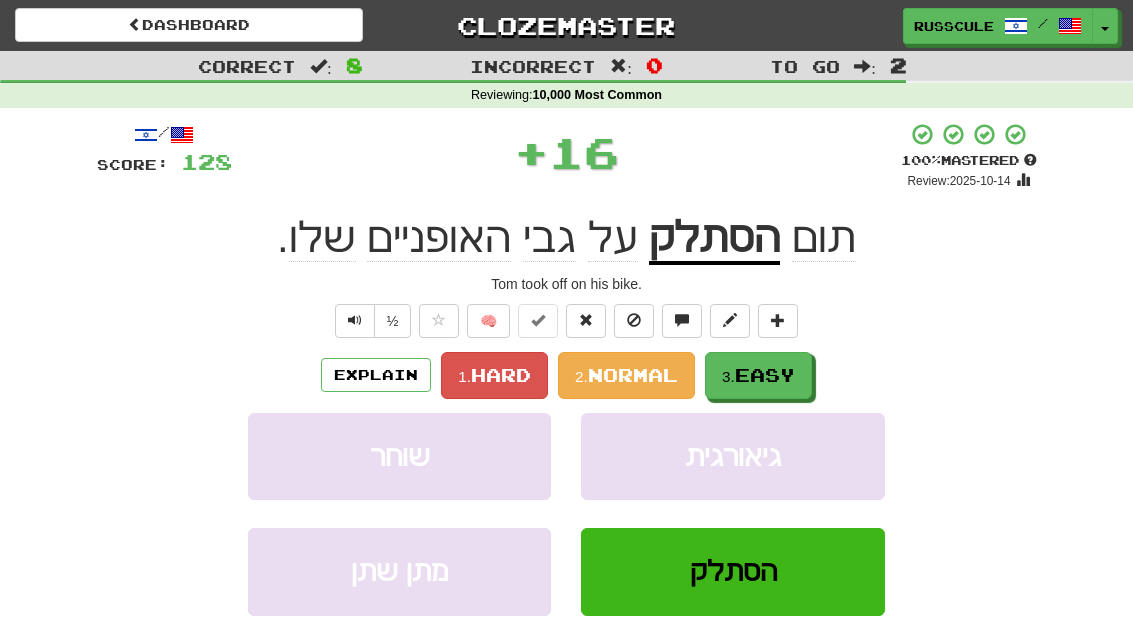 click on "3.  Easy" at bounding box center [758, 375] 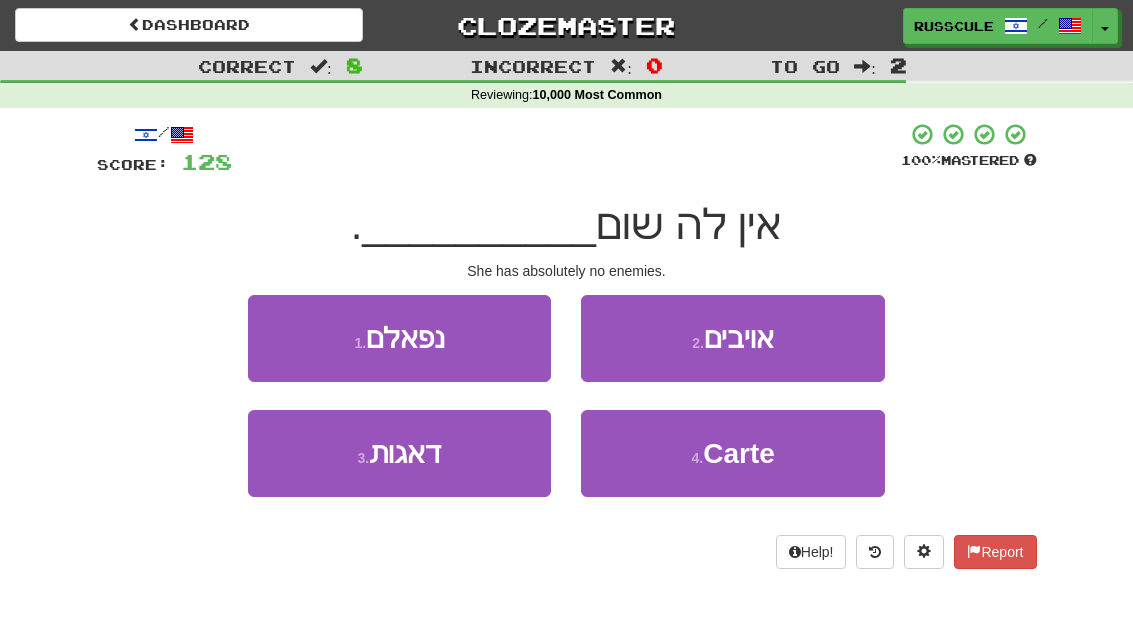 click on "[NUMBER] .  אויבים" at bounding box center (732, 338) 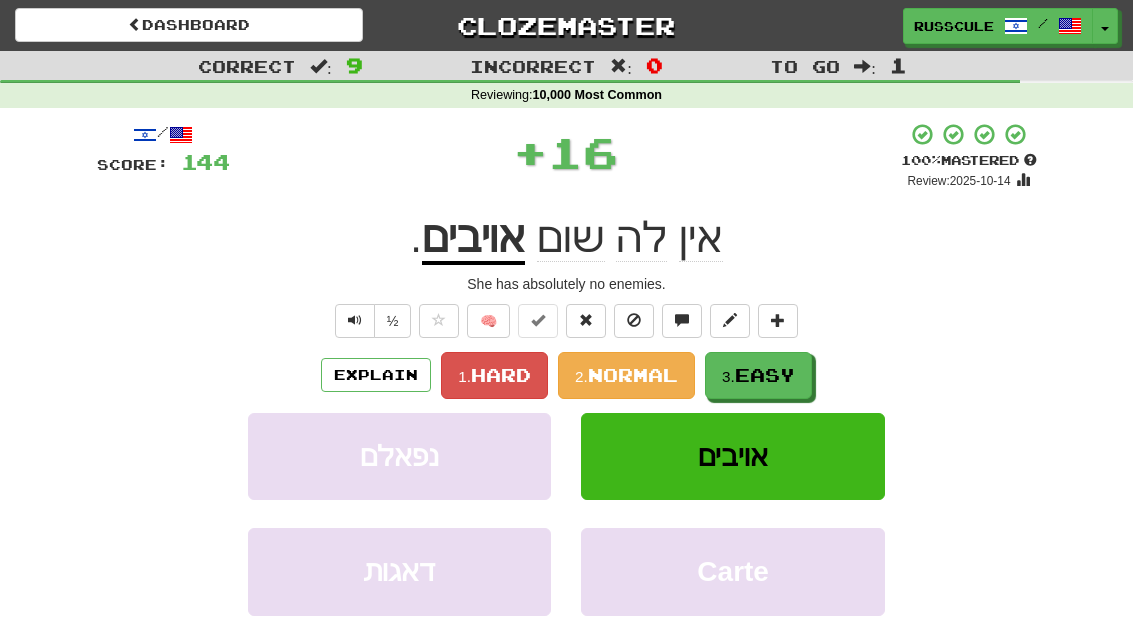click on "Easy" at bounding box center (765, 375) 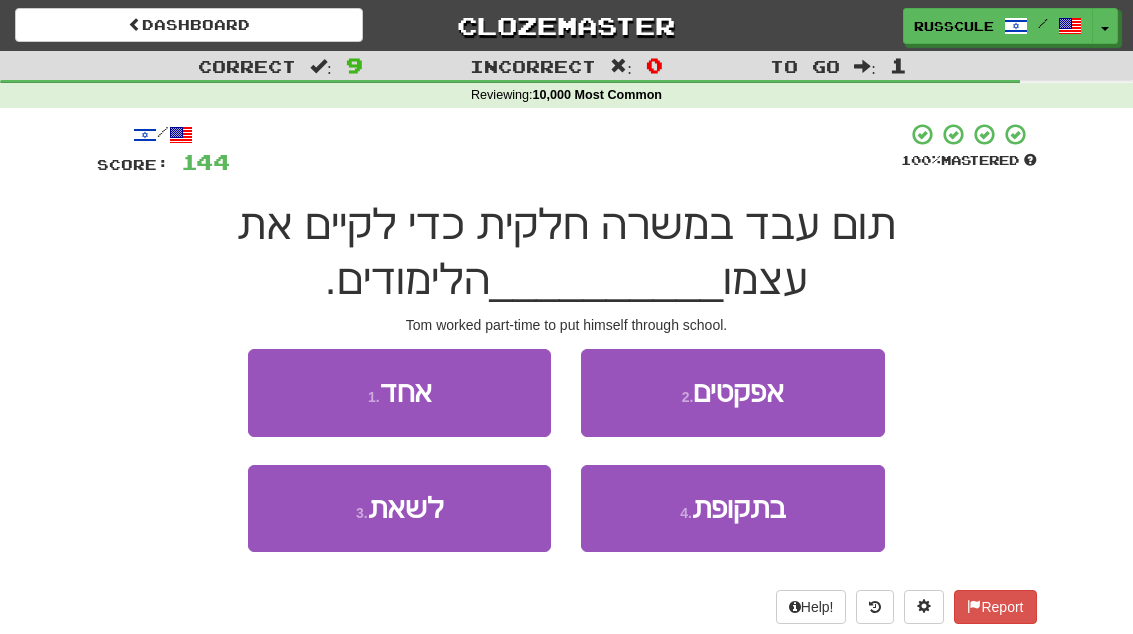 click on "בתקופת" at bounding box center (739, 508) 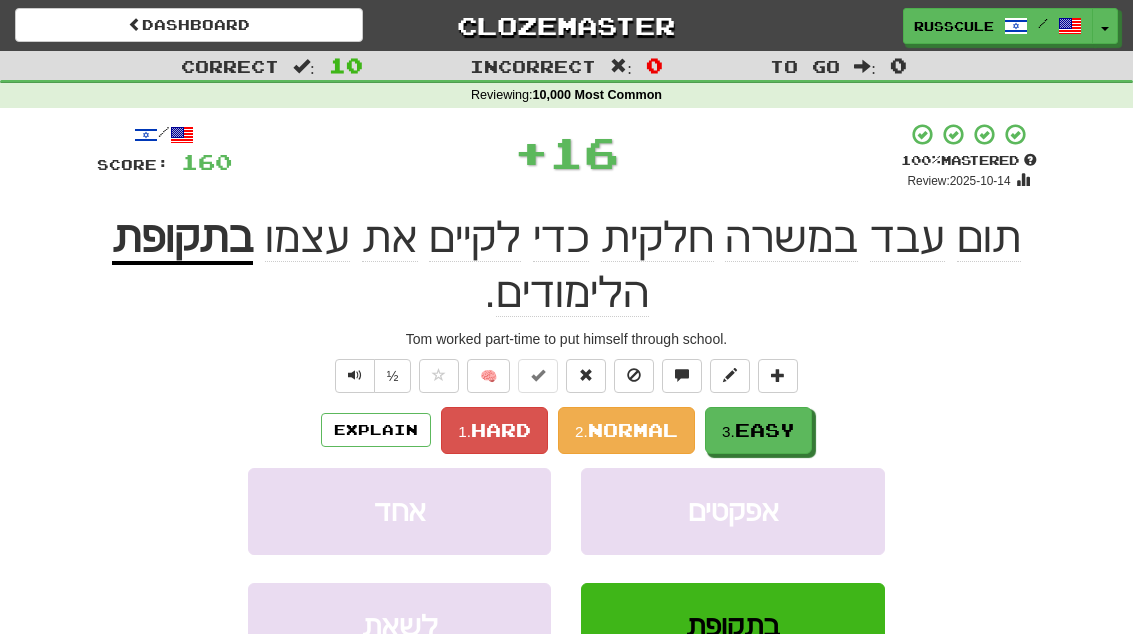 click on "Easy" at bounding box center (765, 430) 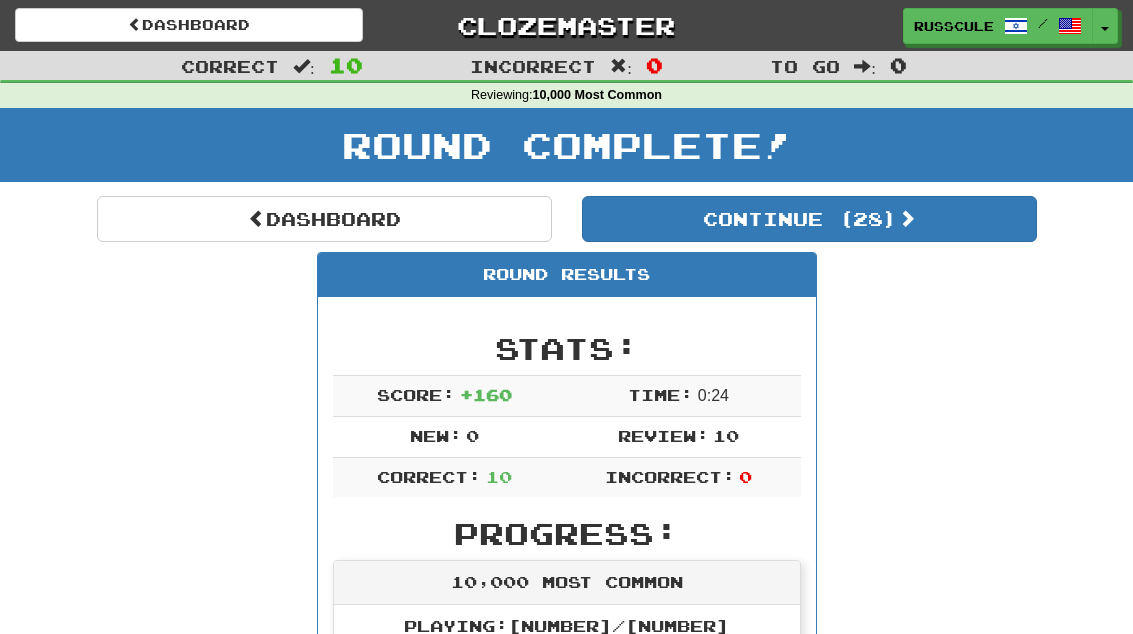 click on "Dashboard" at bounding box center (324, 219) 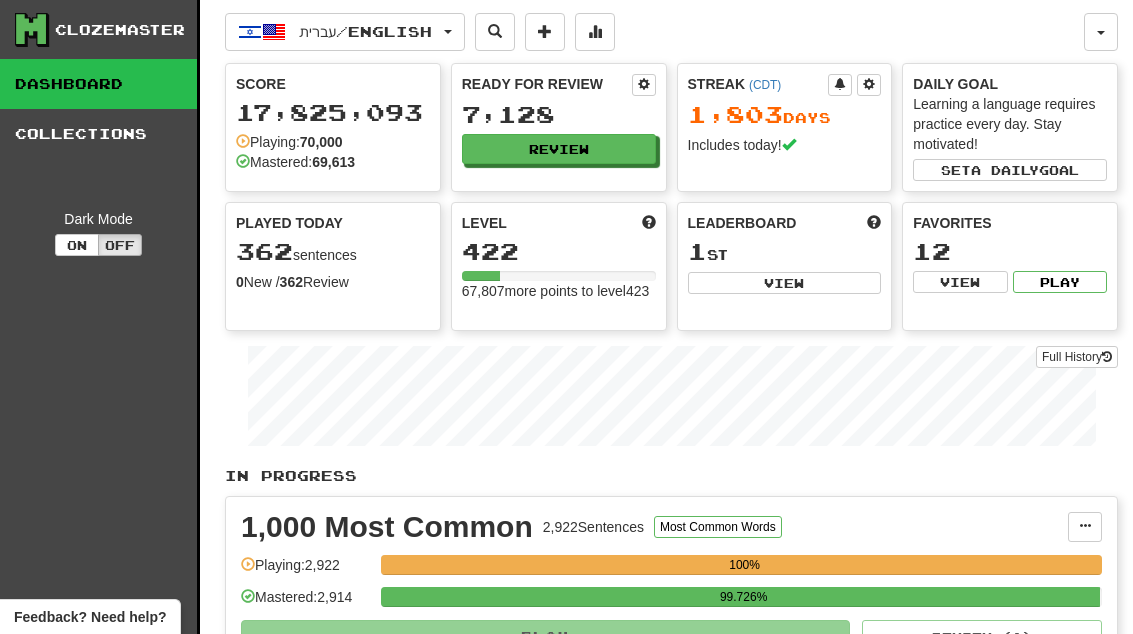 scroll, scrollTop: 0, scrollLeft: 0, axis: both 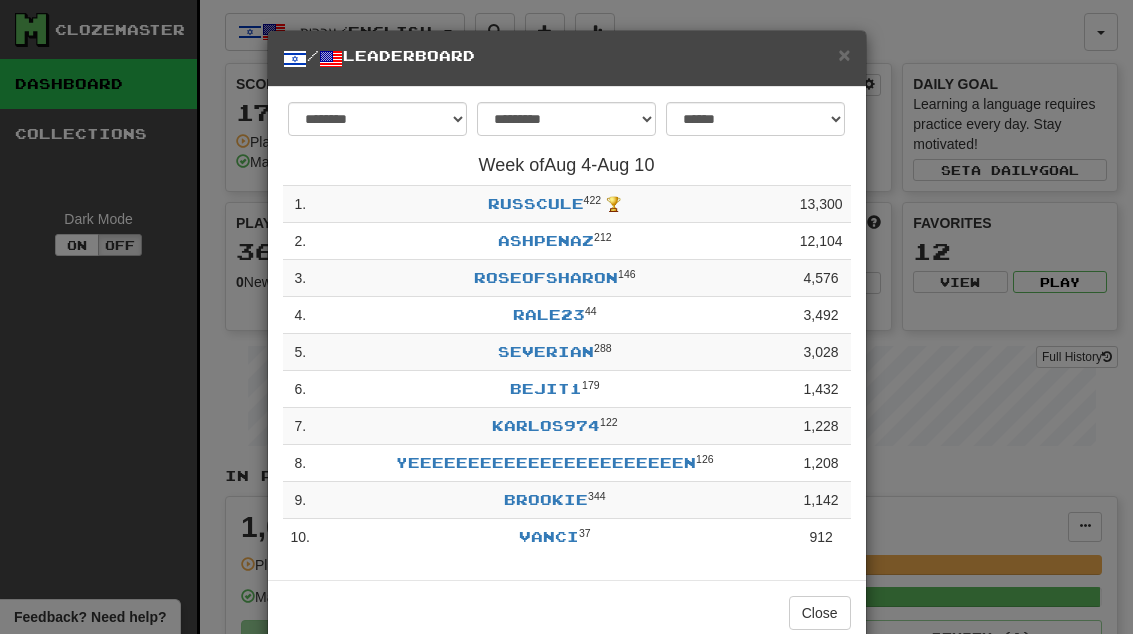 click on "Close" at bounding box center [820, 613] 